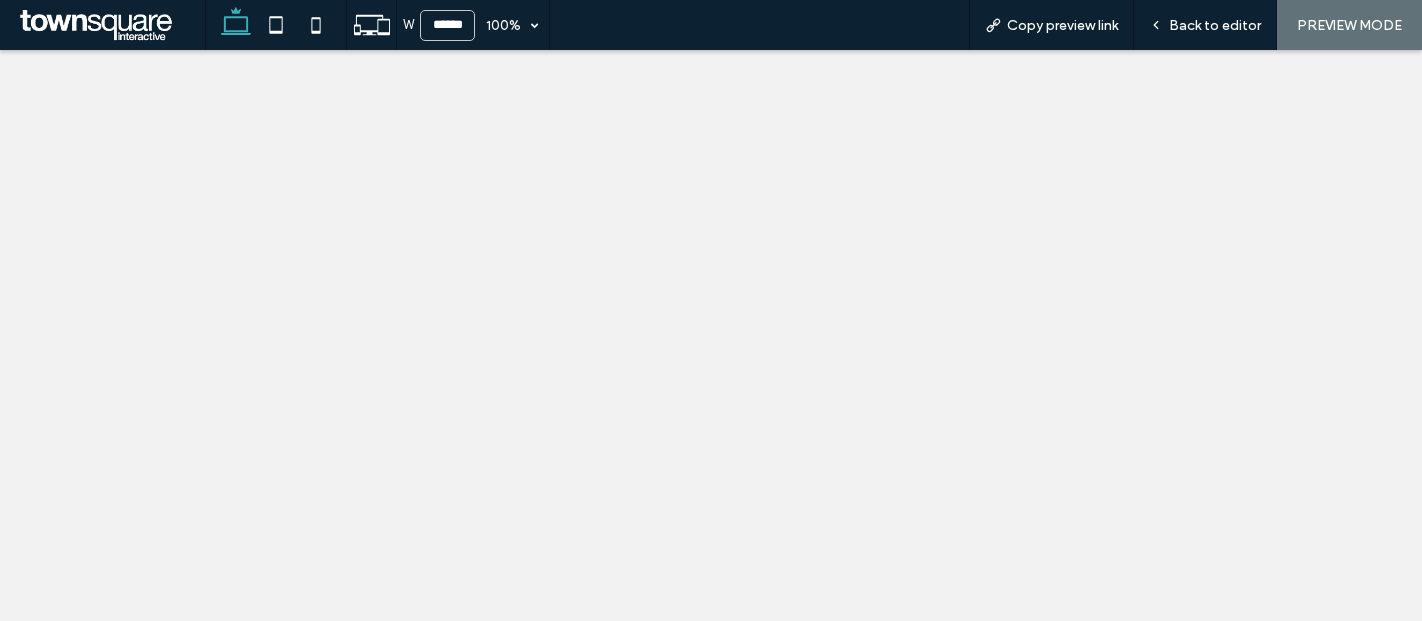 scroll, scrollTop: 0, scrollLeft: 0, axis: both 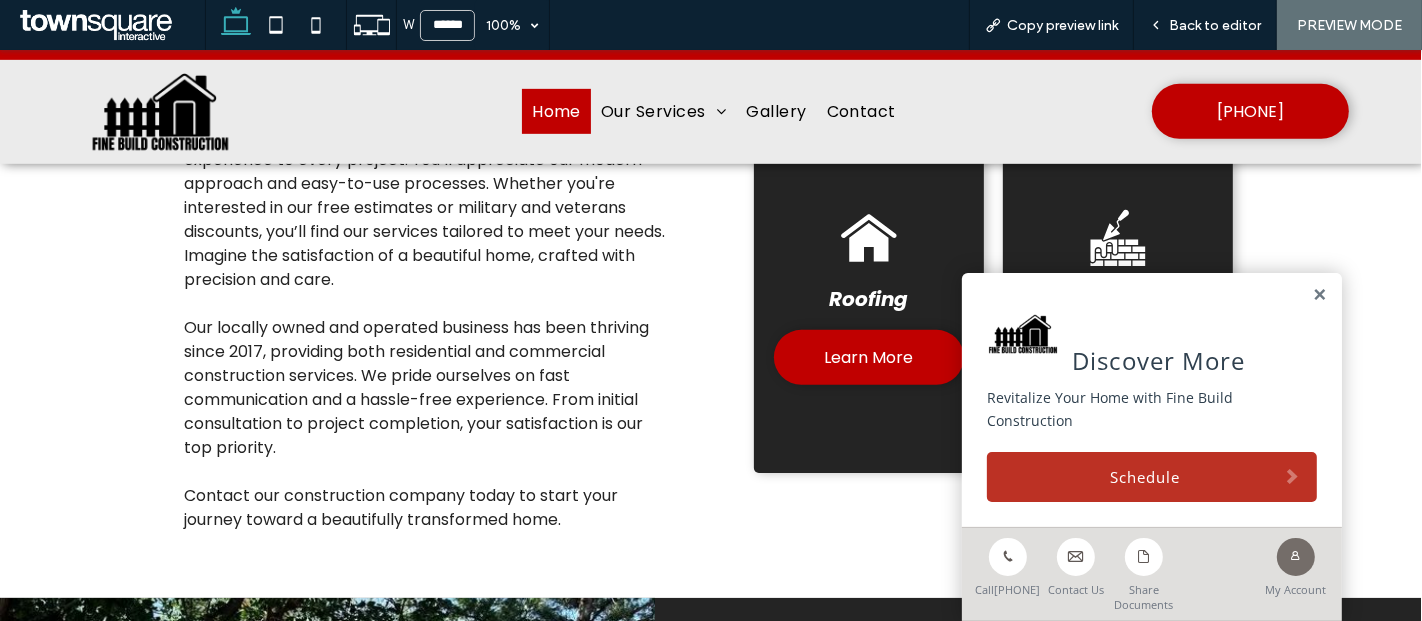 click on "Discover More Revitalize Your Home with Fine Build Construction Schedule" at bounding box center (1152, 400) 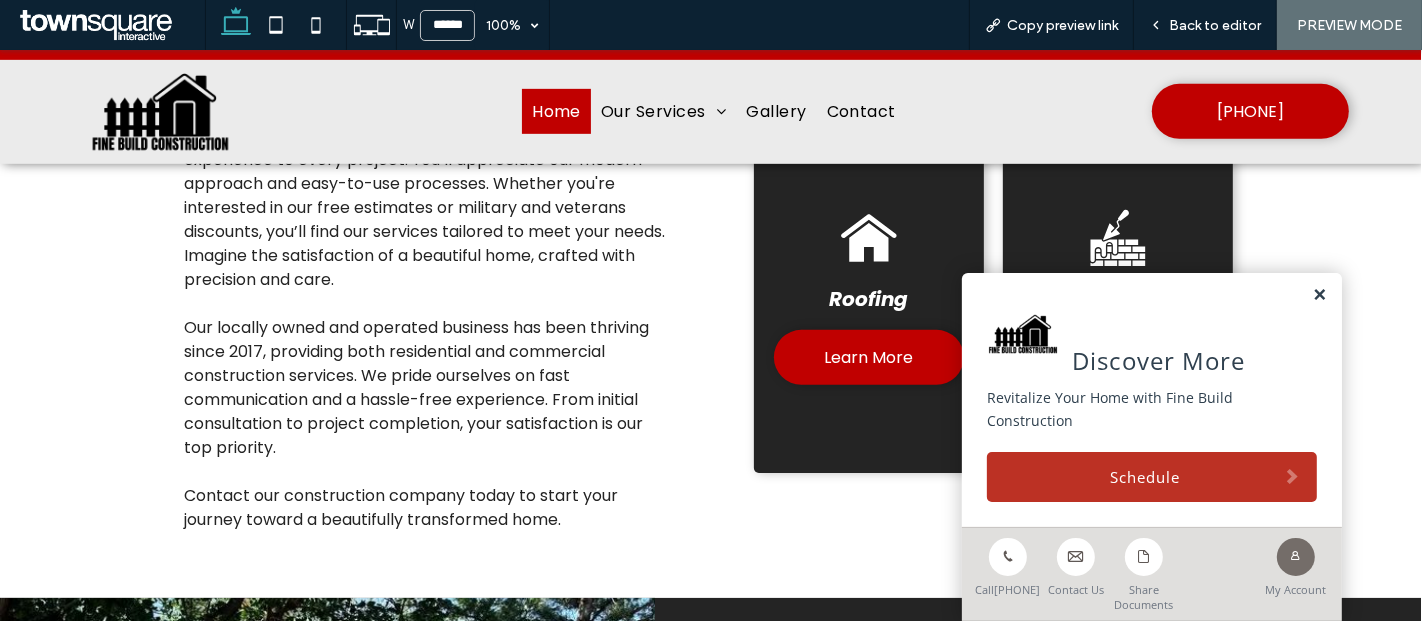 click at bounding box center (1319, 295) 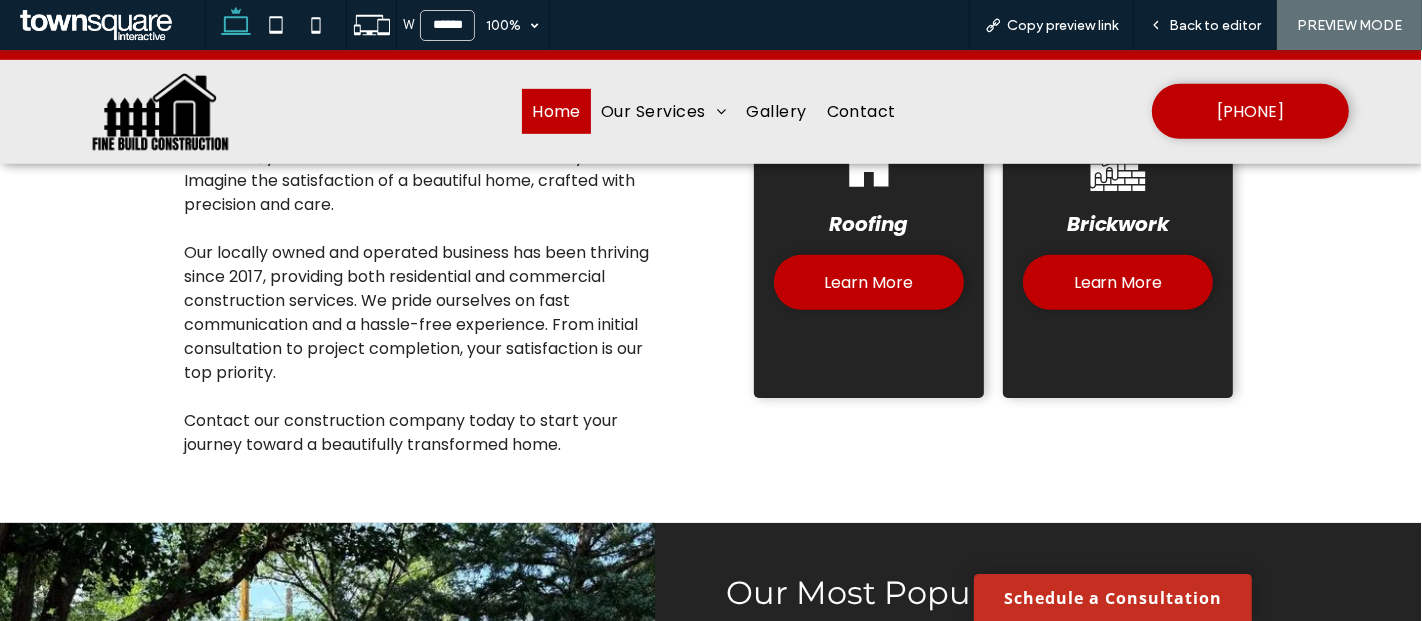 scroll, scrollTop: 1021, scrollLeft: 0, axis: vertical 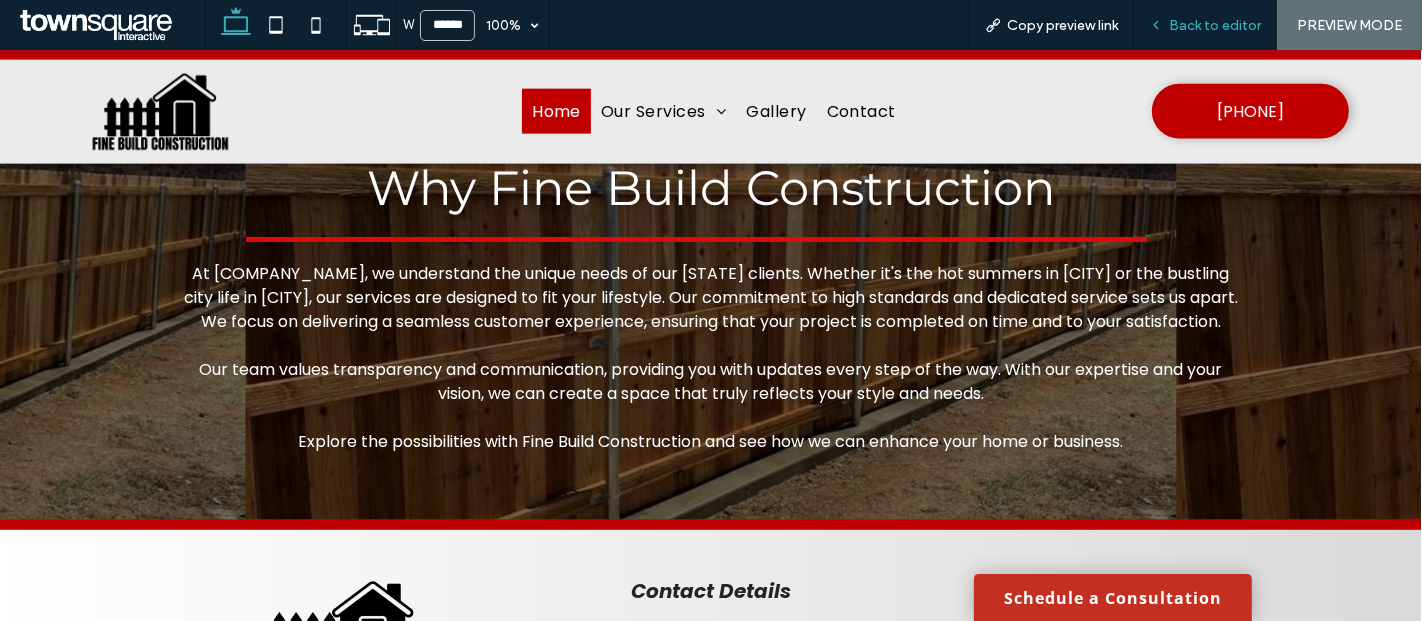 click on "Back to editor" at bounding box center (1205, 25) 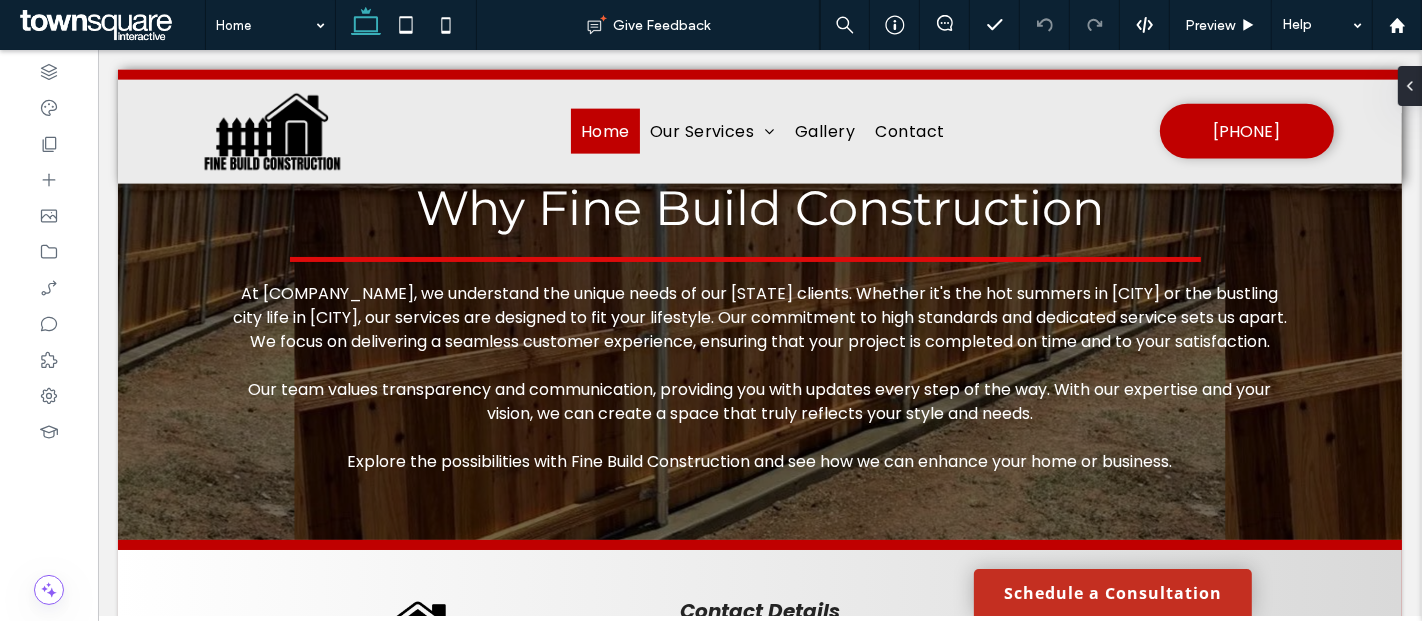scroll, scrollTop: 2359, scrollLeft: 0, axis: vertical 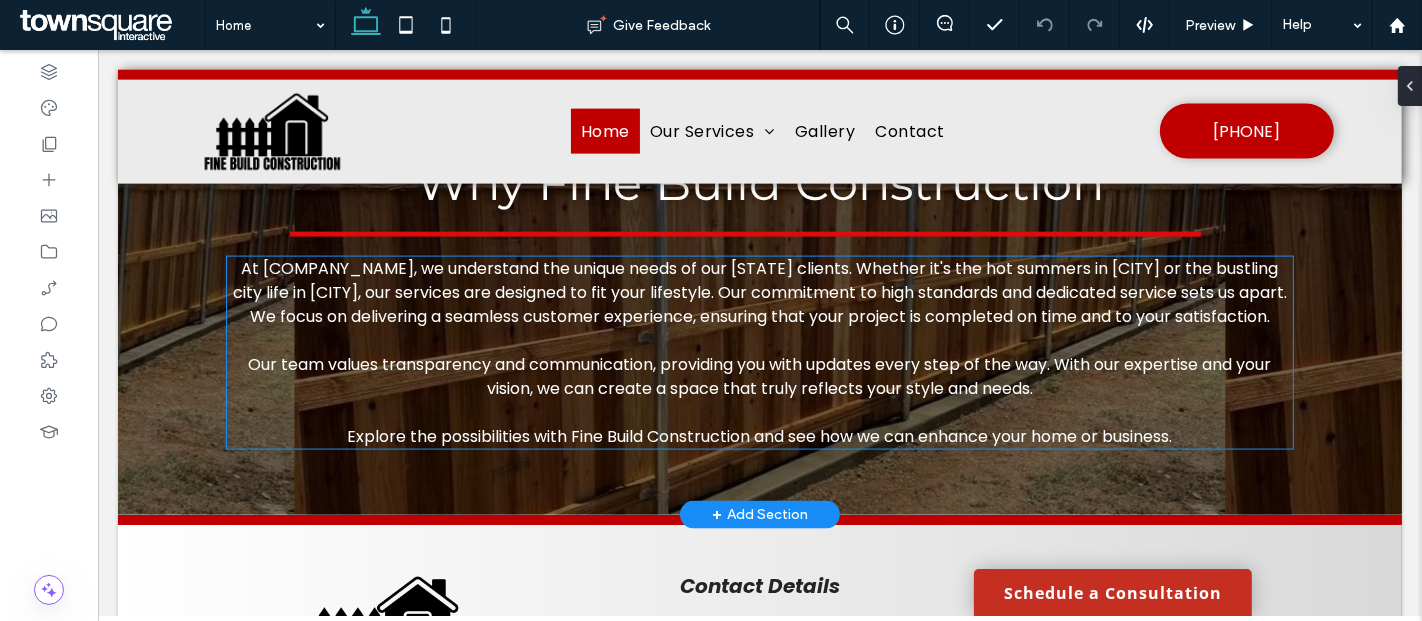 click on "Explore the possibilities with Fine Build Construction and see how we can enhance your home or business." at bounding box center (758, 436) 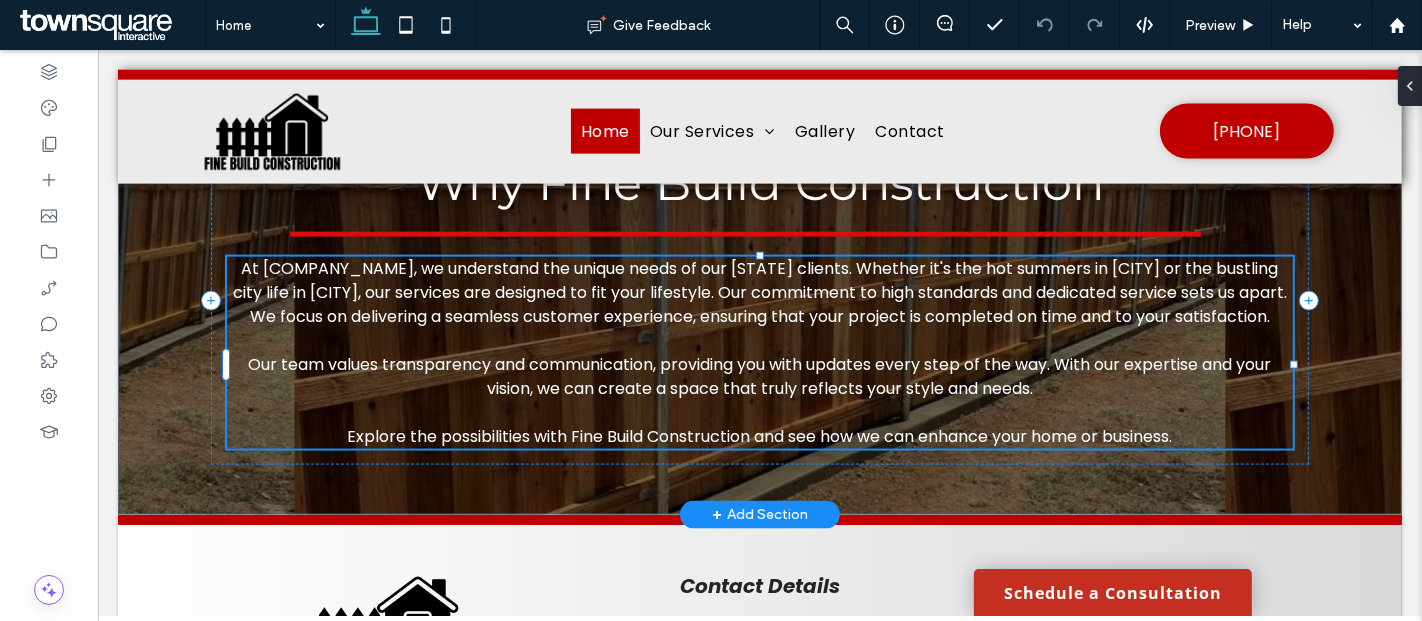 click on "Explore the possibilities with Fine Build Construction and see how we can enhance your home or business." at bounding box center (758, 436) 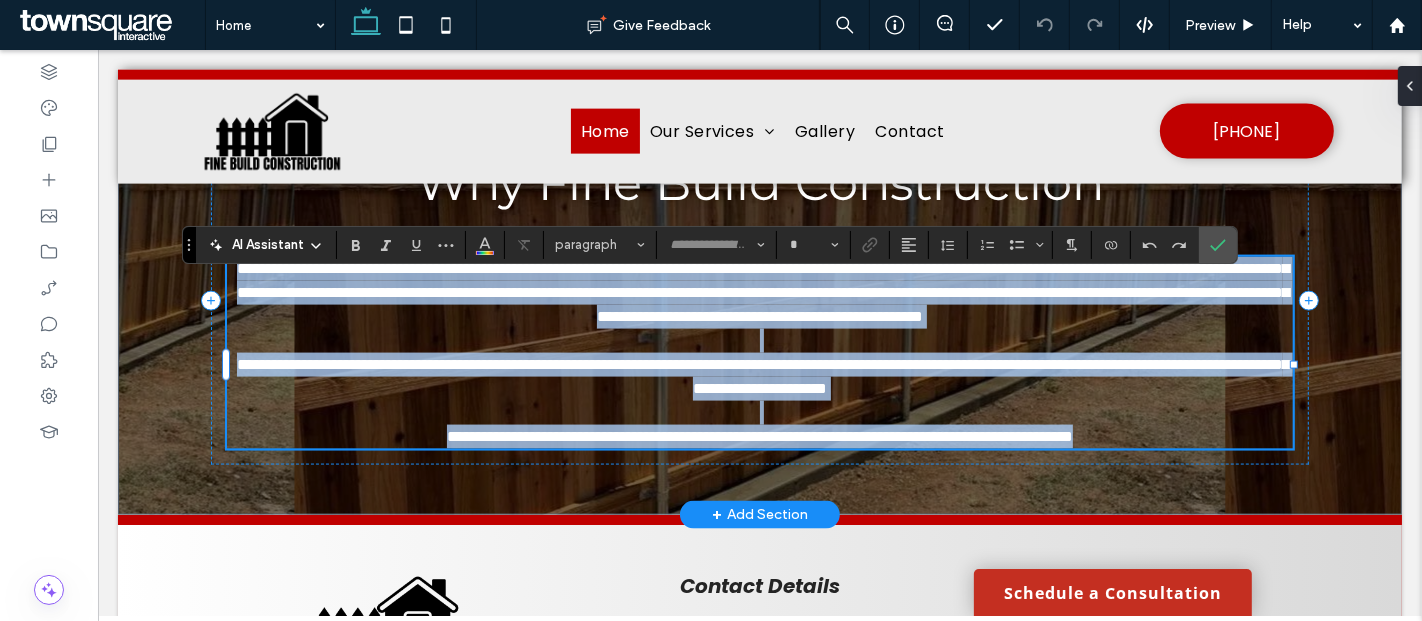 type on "*******" 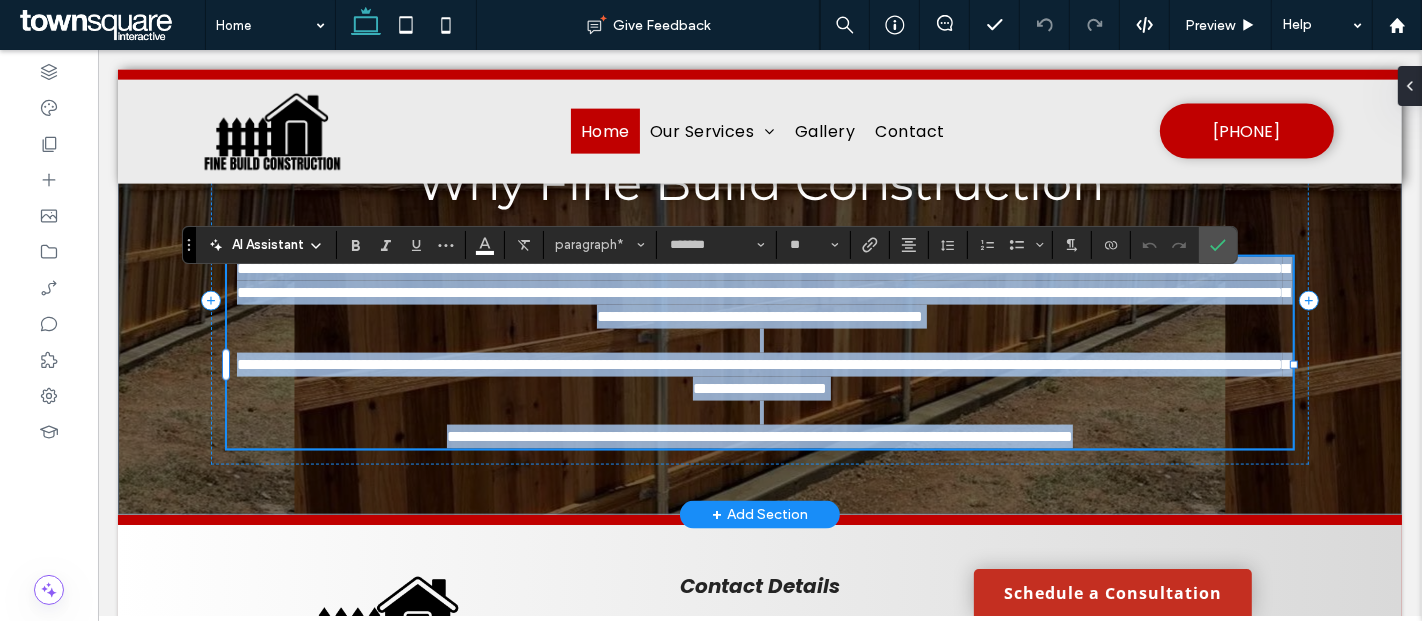 click on "**********" at bounding box center (759, 436) 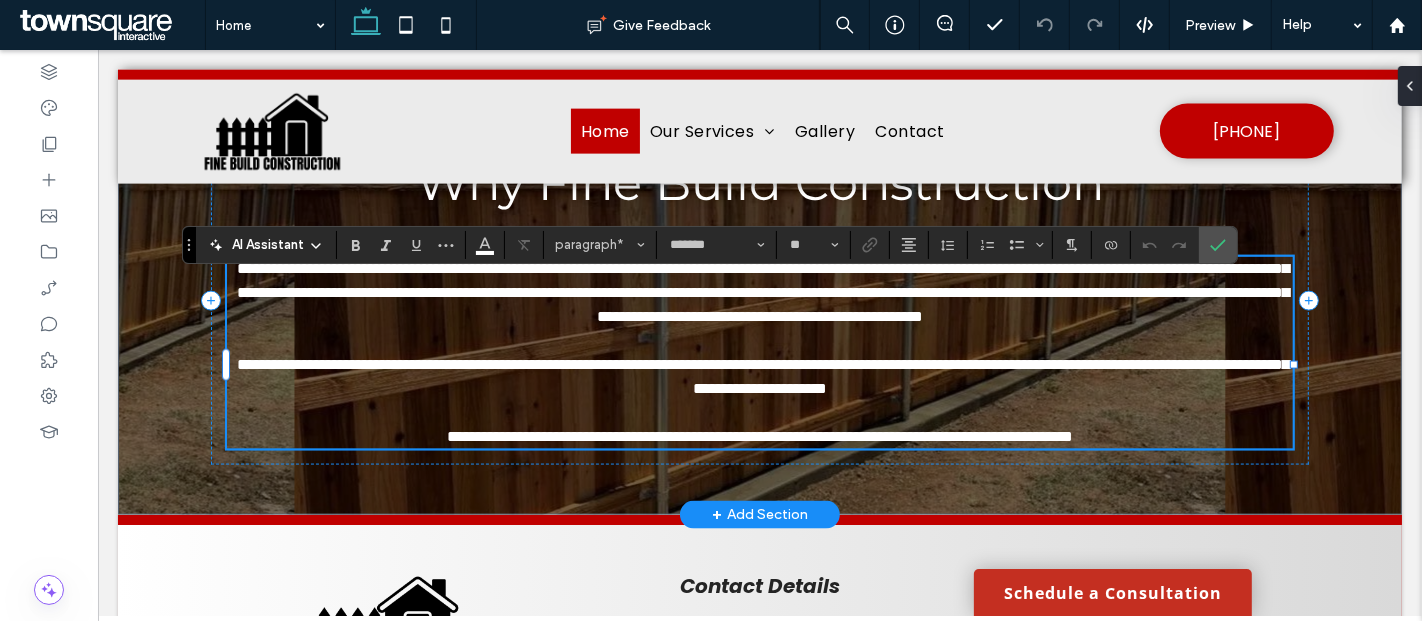 type 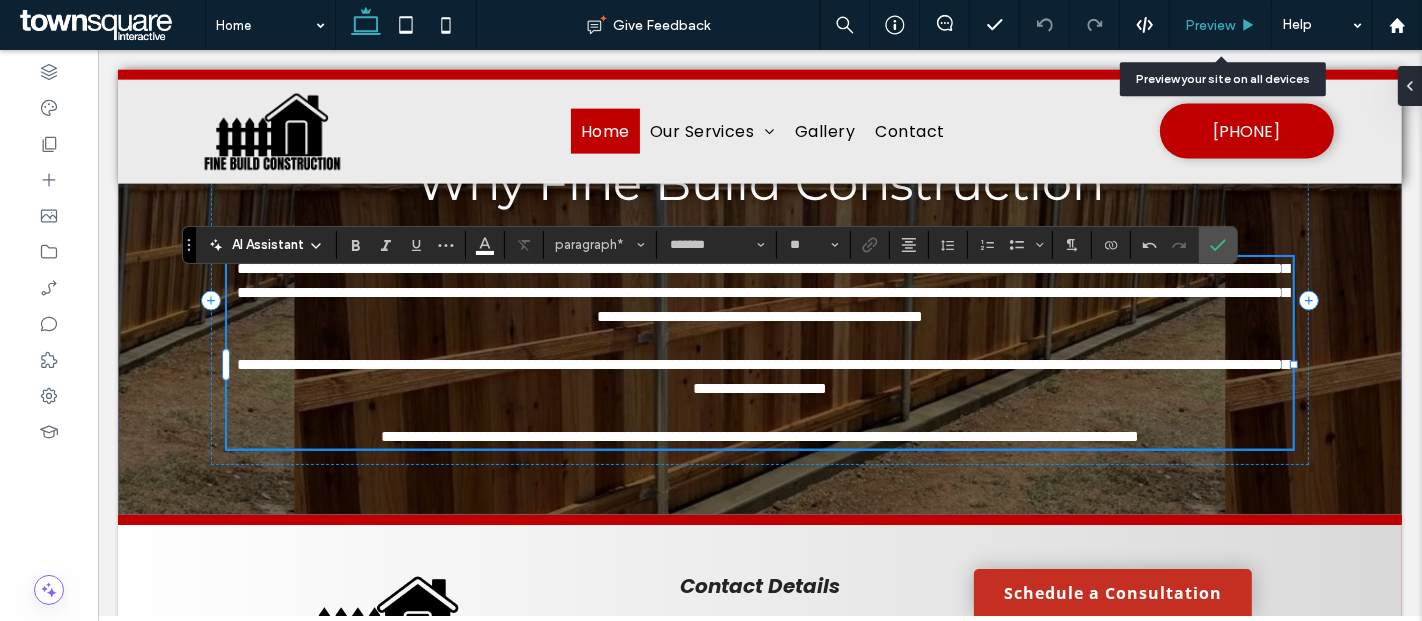 click on "Preview" at bounding box center [1221, 25] 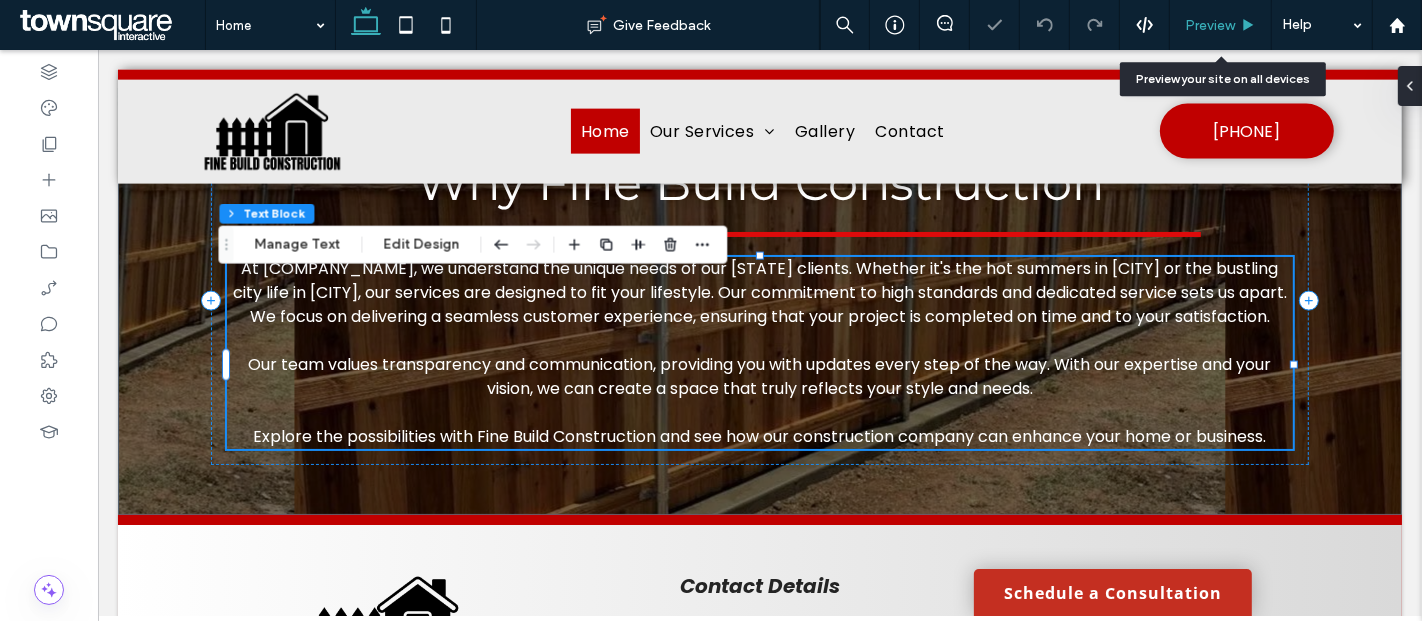 click on "Preview" at bounding box center (1210, 25) 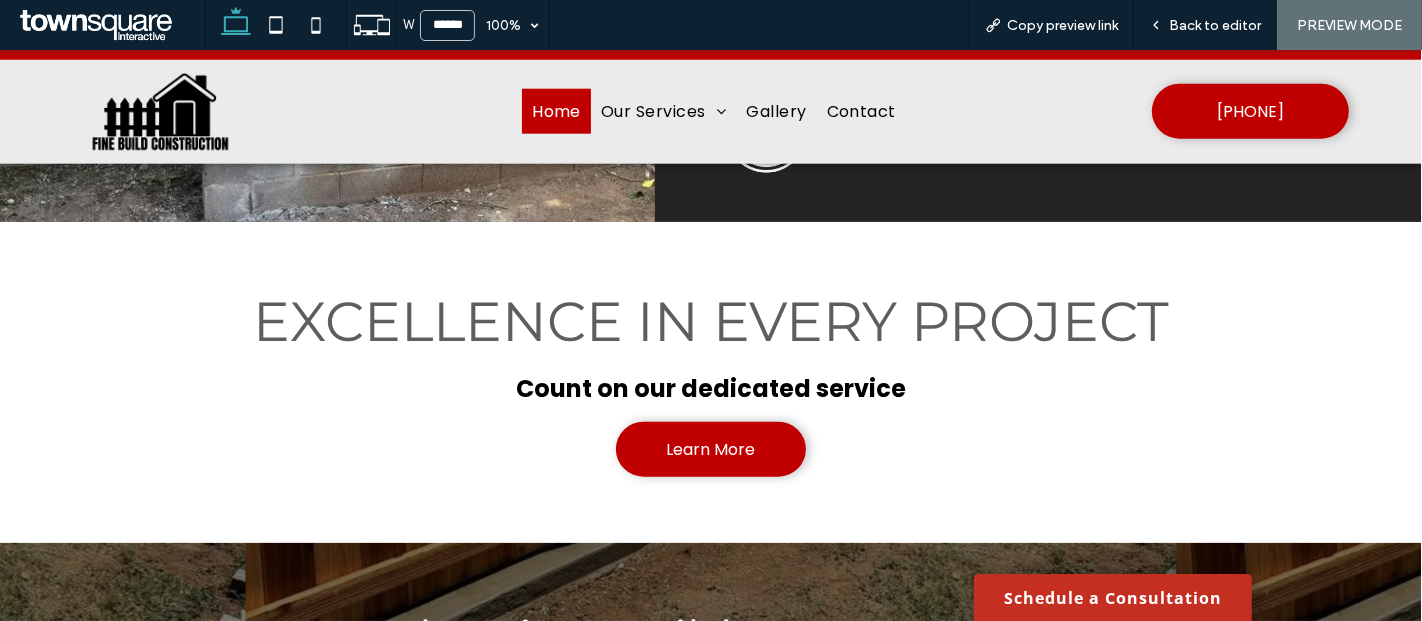 scroll, scrollTop: 1882, scrollLeft: 0, axis: vertical 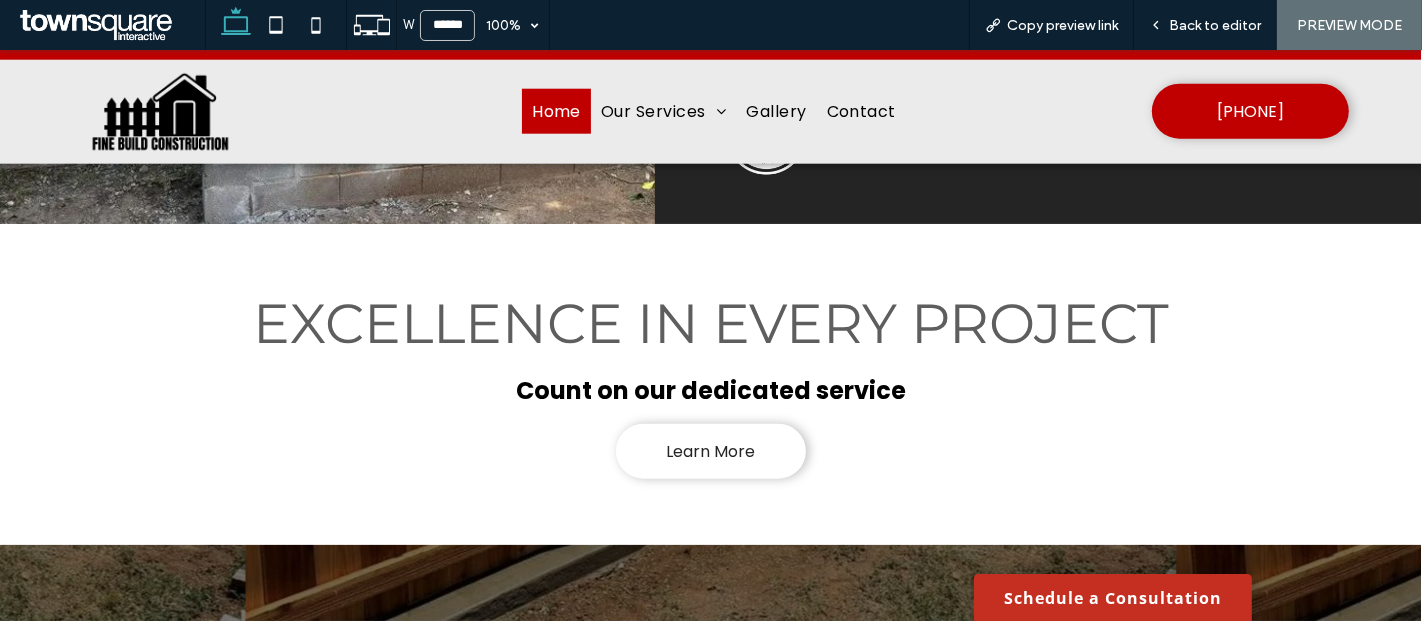 click on "Learn More" at bounding box center [711, 451] 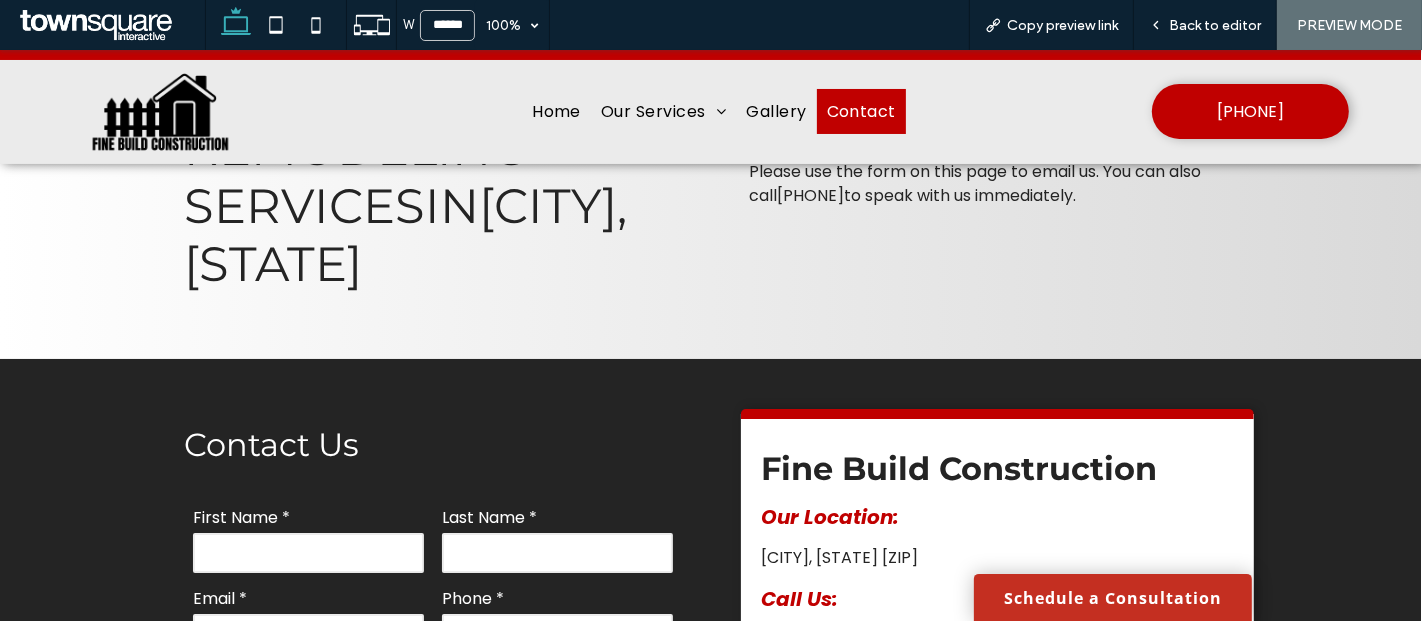 scroll, scrollTop: 170, scrollLeft: 0, axis: vertical 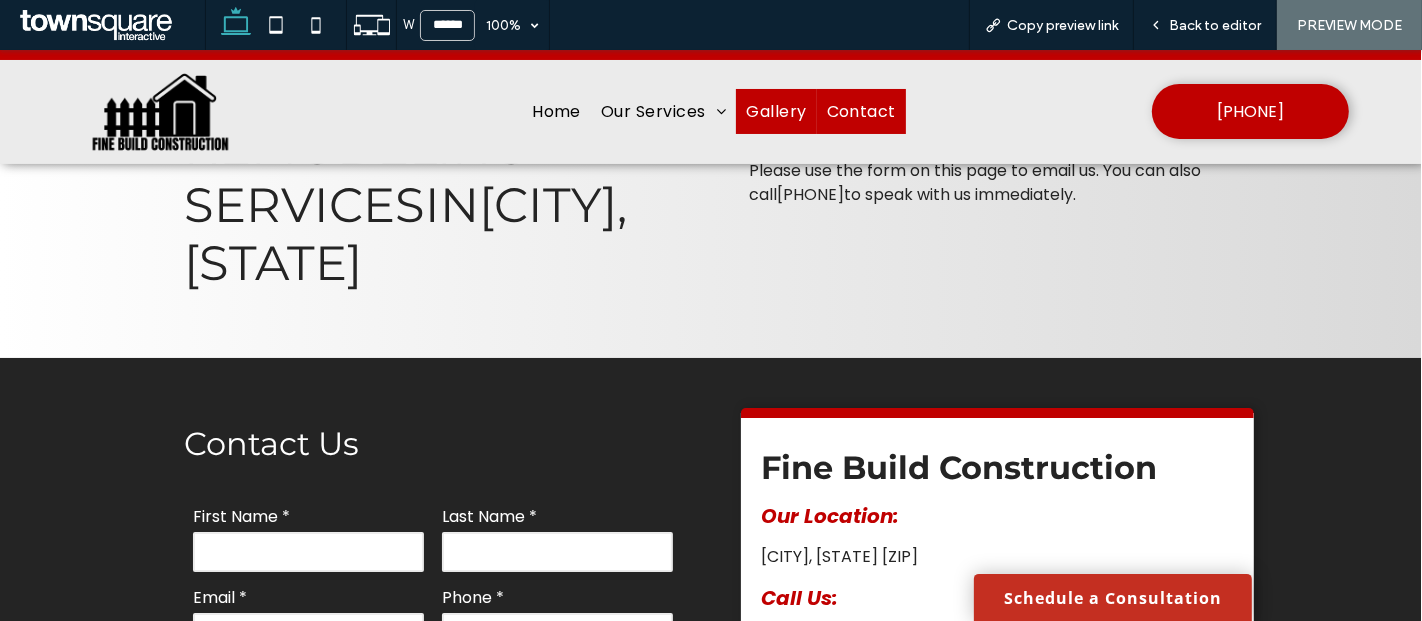 click on "Gallery" at bounding box center [776, 111] 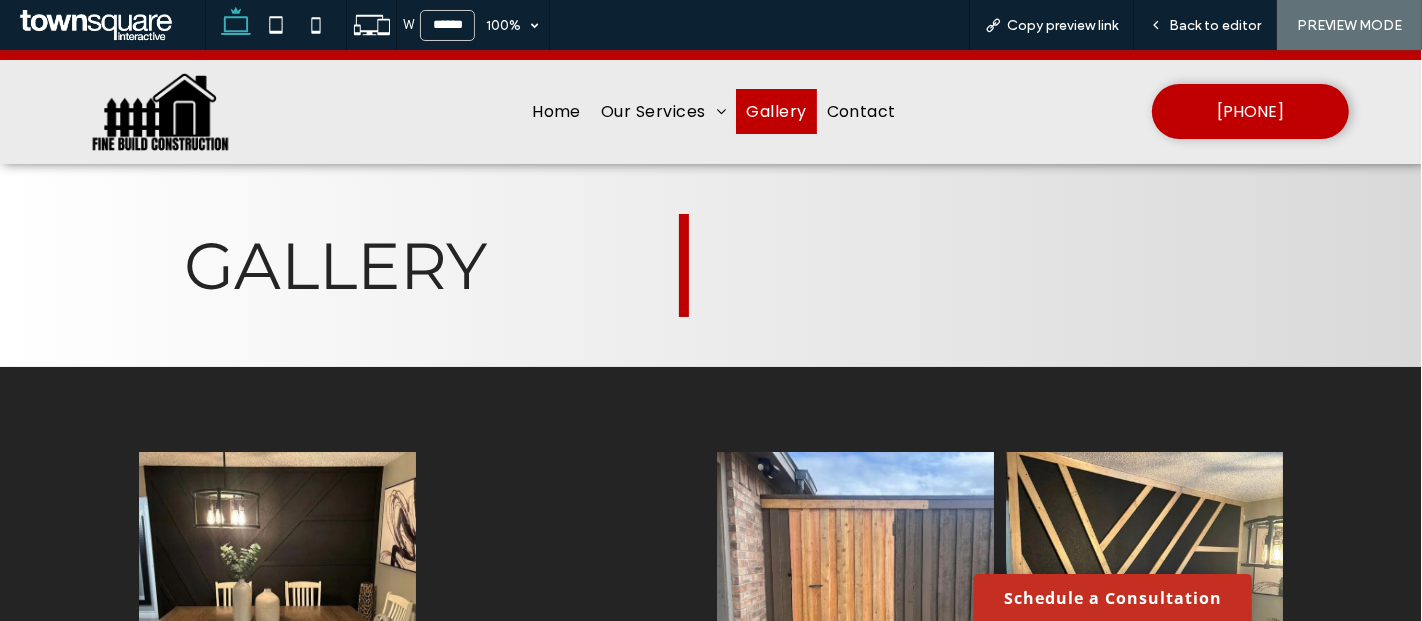 scroll, scrollTop: 1869, scrollLeft: 0, axis: vertical 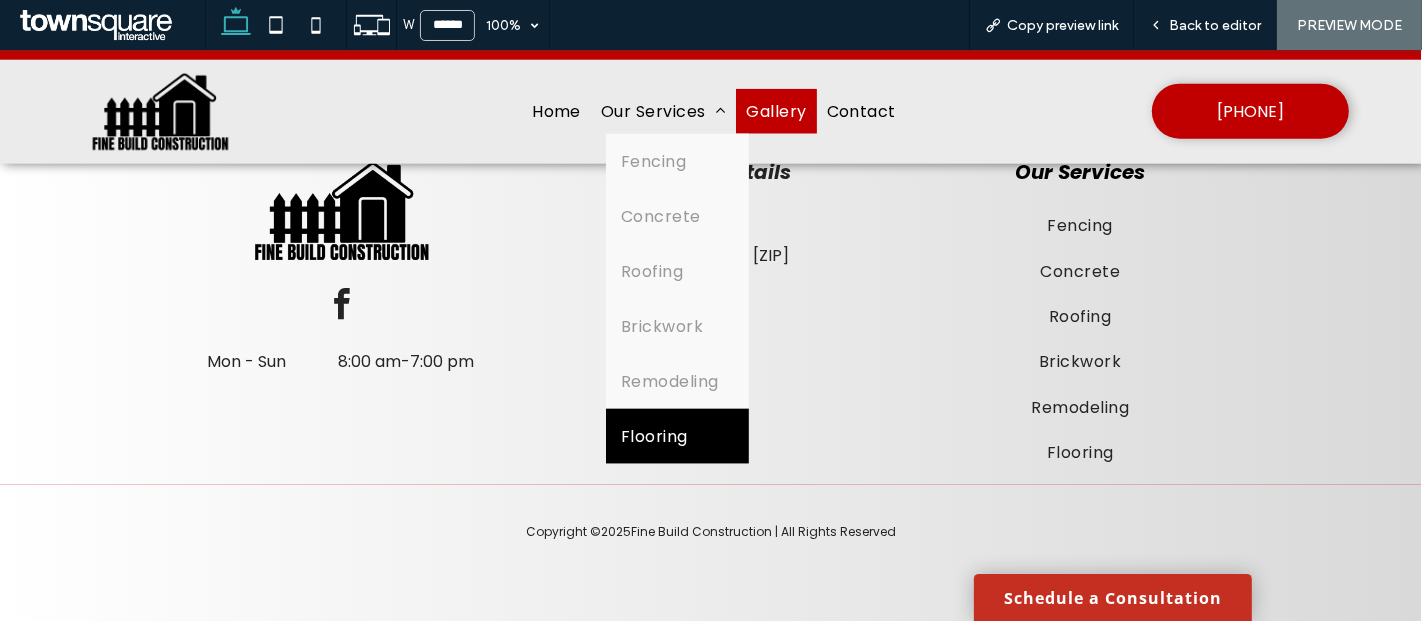 click on "Flooring" at bounding box center (677, 436) 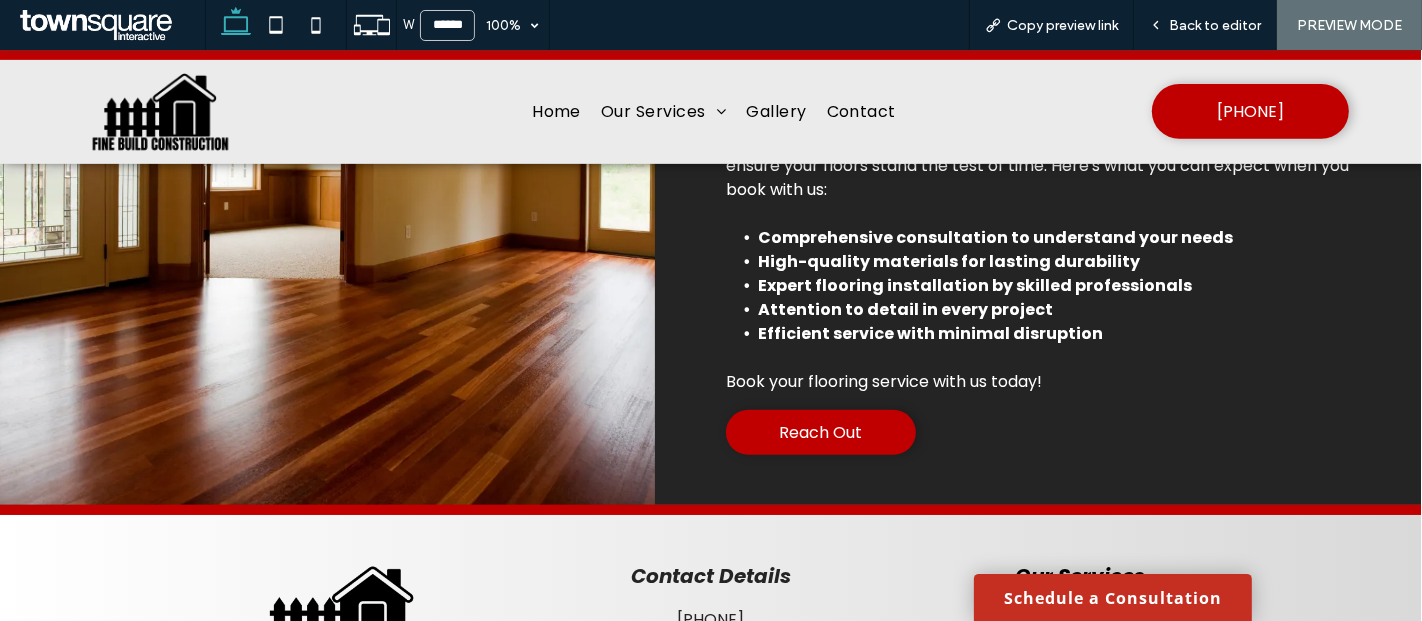 scroll, scrollTop: 767, scrollLeft: 0, axis: vertical 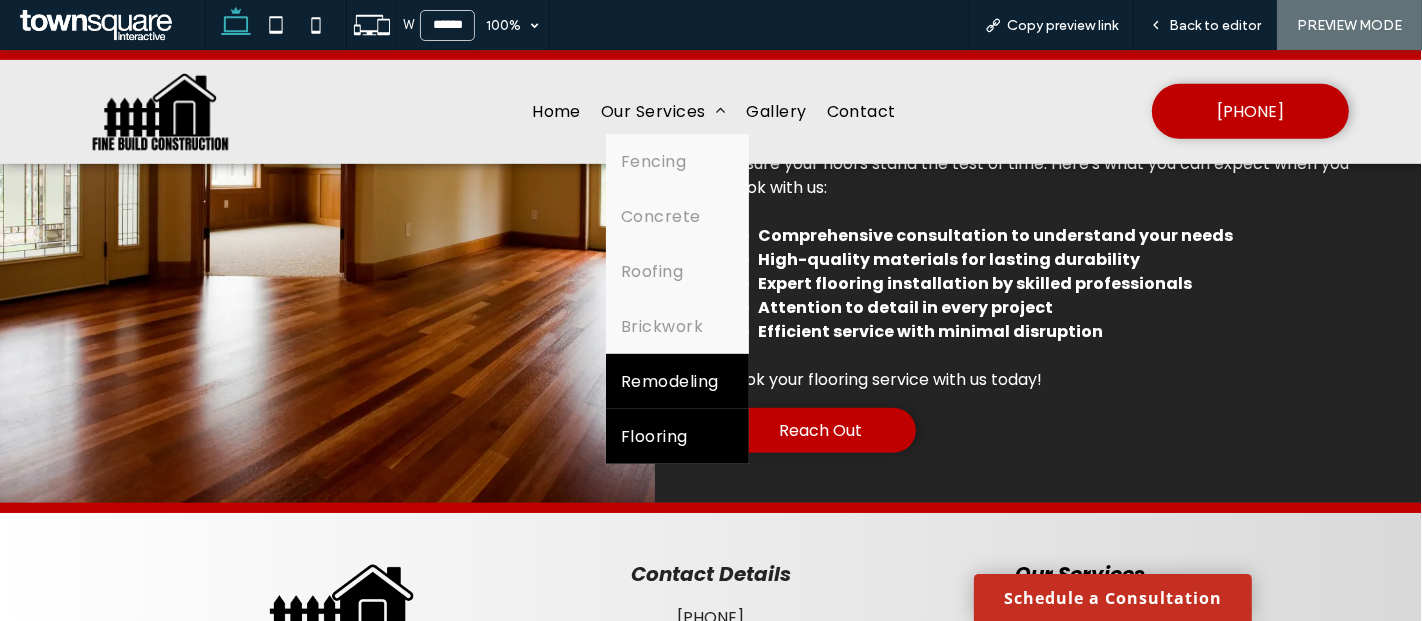 click on "Remodeling" at bounding box center (670, 381) 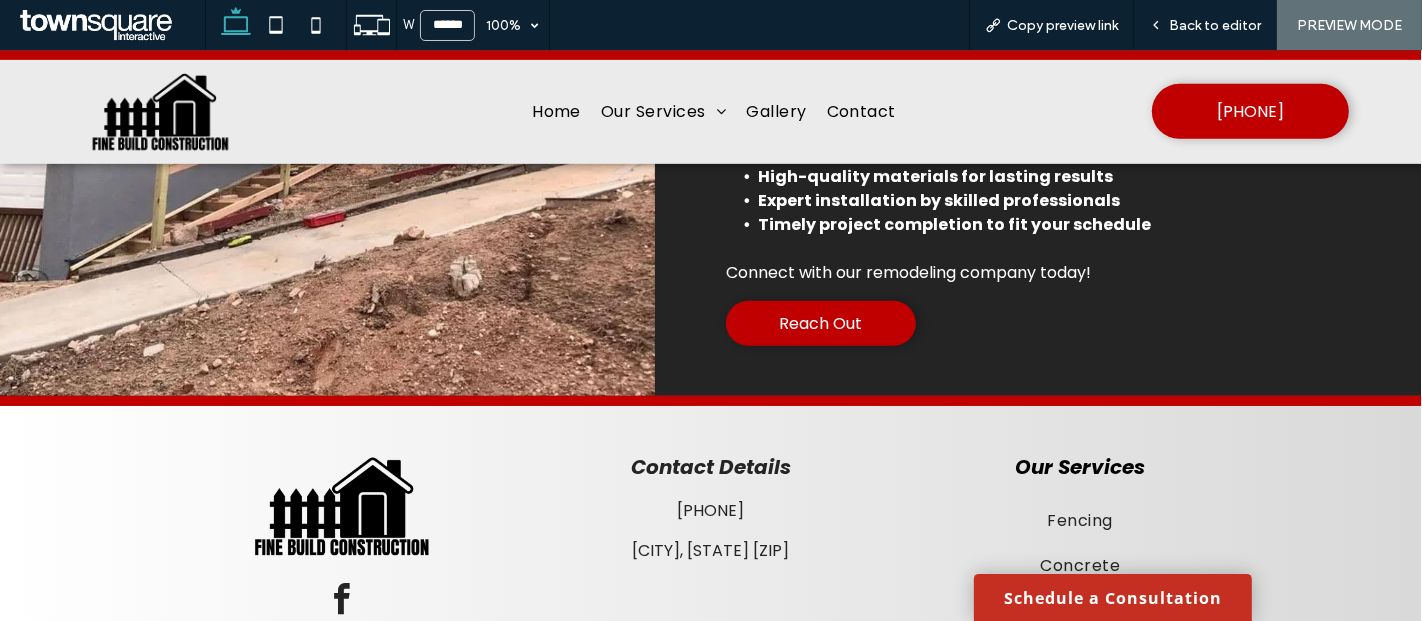 scroll, scrollTop: 950, scrollLeft: 0, axis: vertical 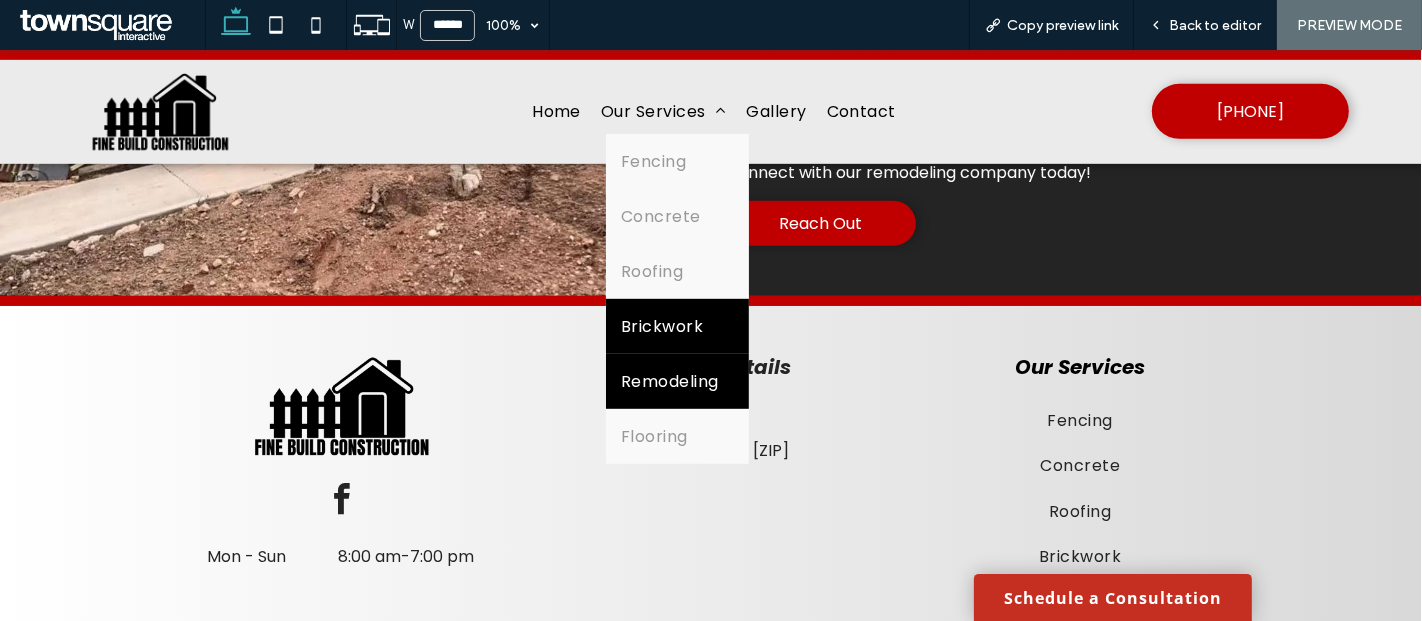 click on "Brickwork" at bounding box center [662, 326] 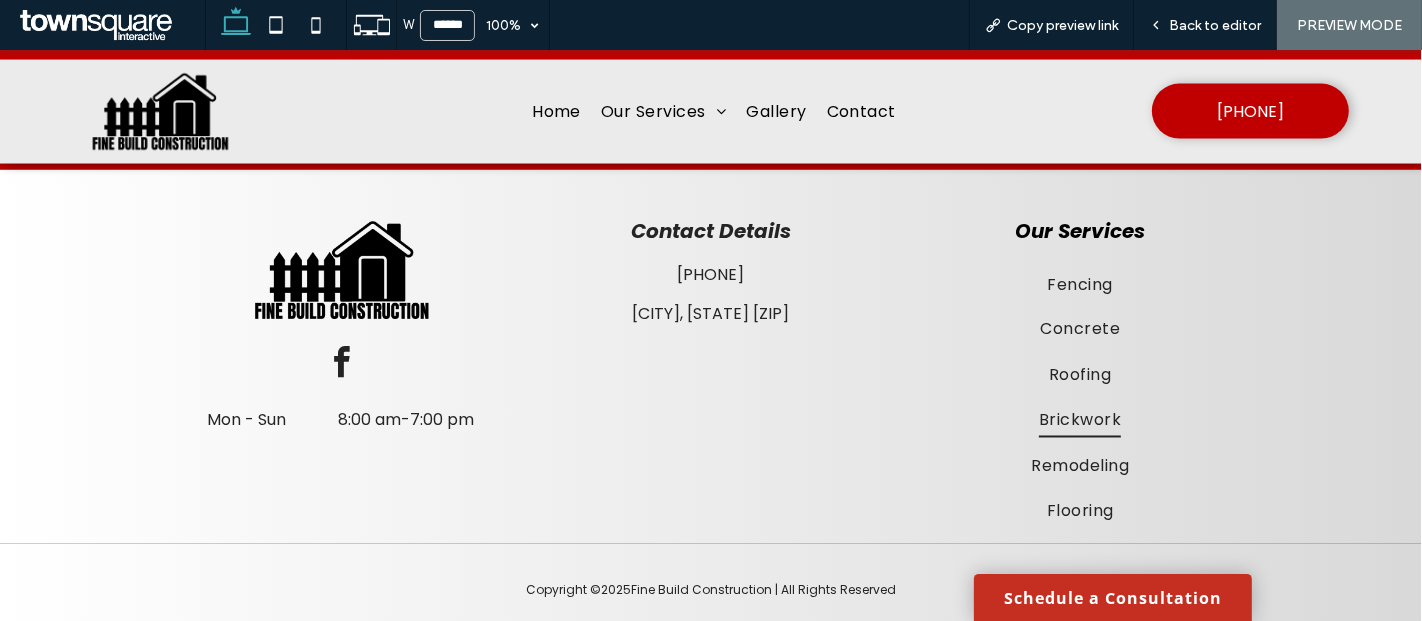 scroll, scrollTop: 2942, scrollLeft: 0, axis: vertical 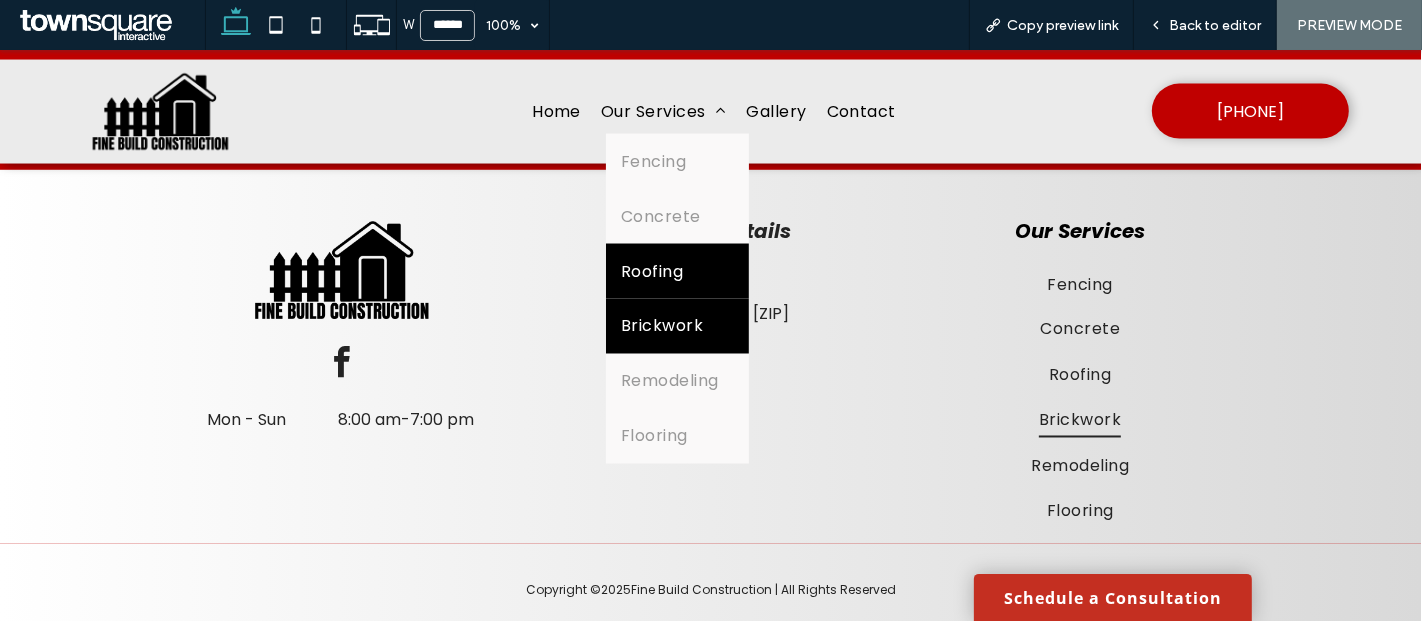 click on "Roofing" at bounding box center (652, 271) 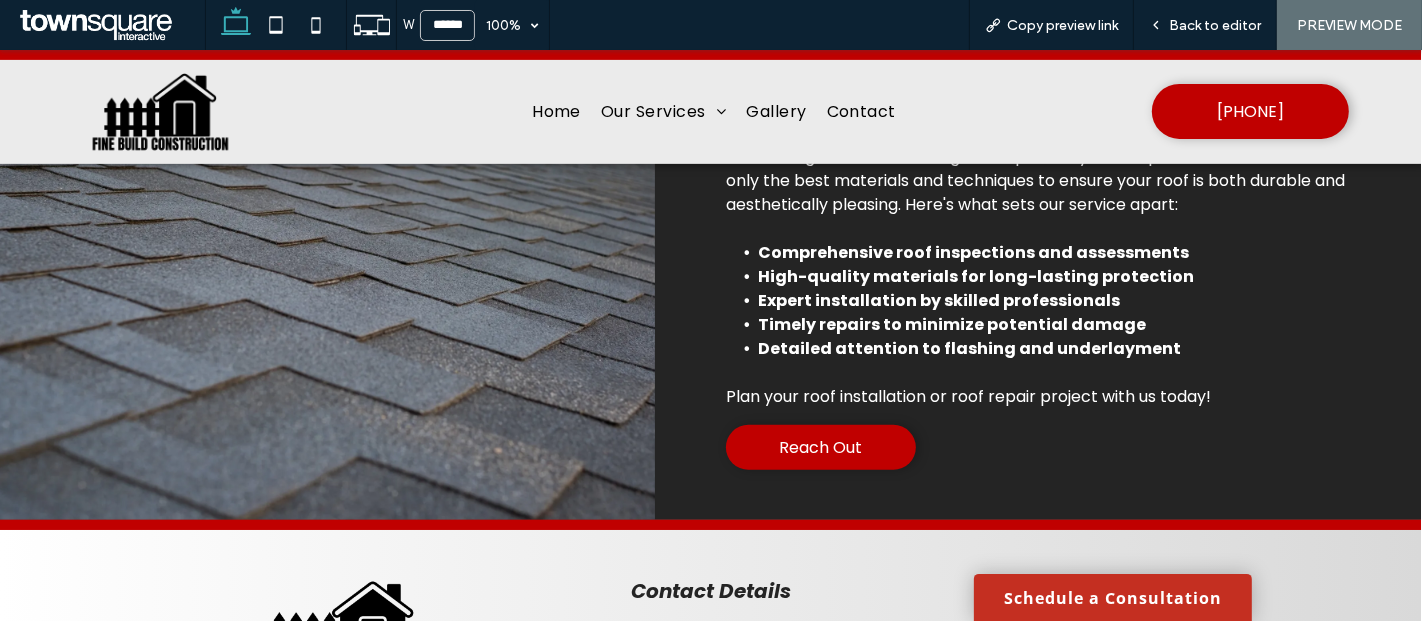 scroll, scrollTop: 905, scrollLeft: 0, axis: vertical 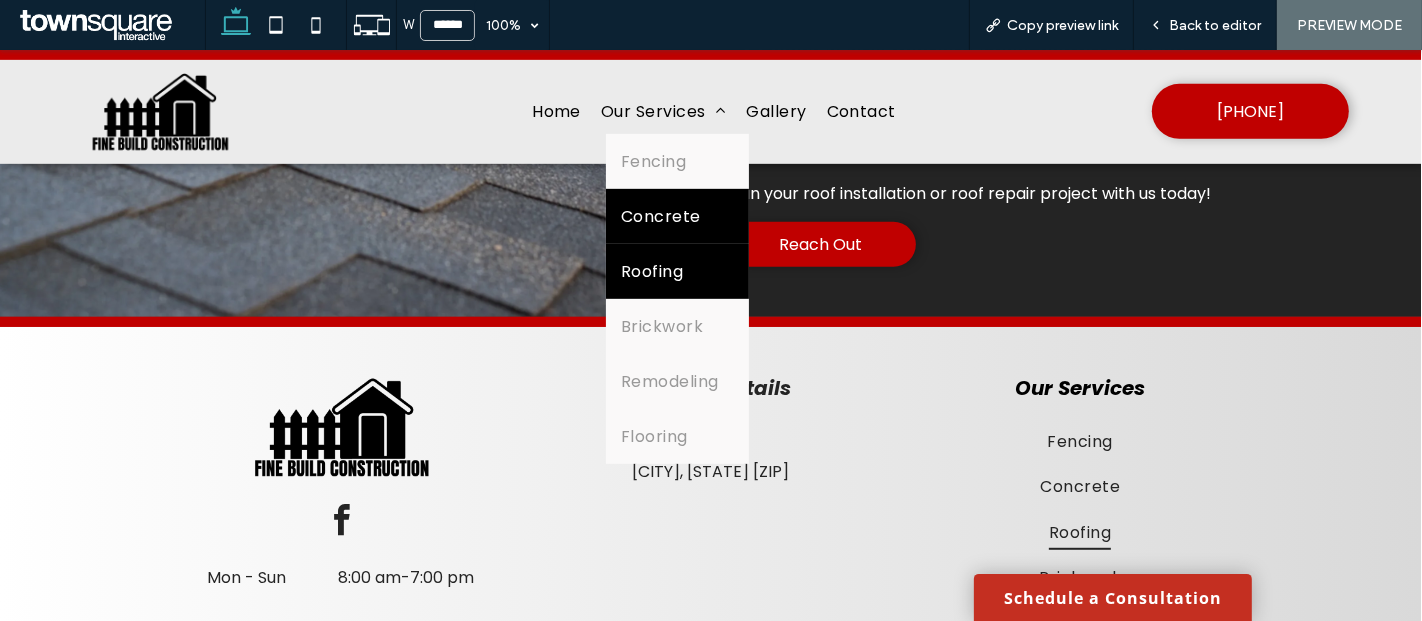 click on "Concrete" at bounding box center [661, 216] 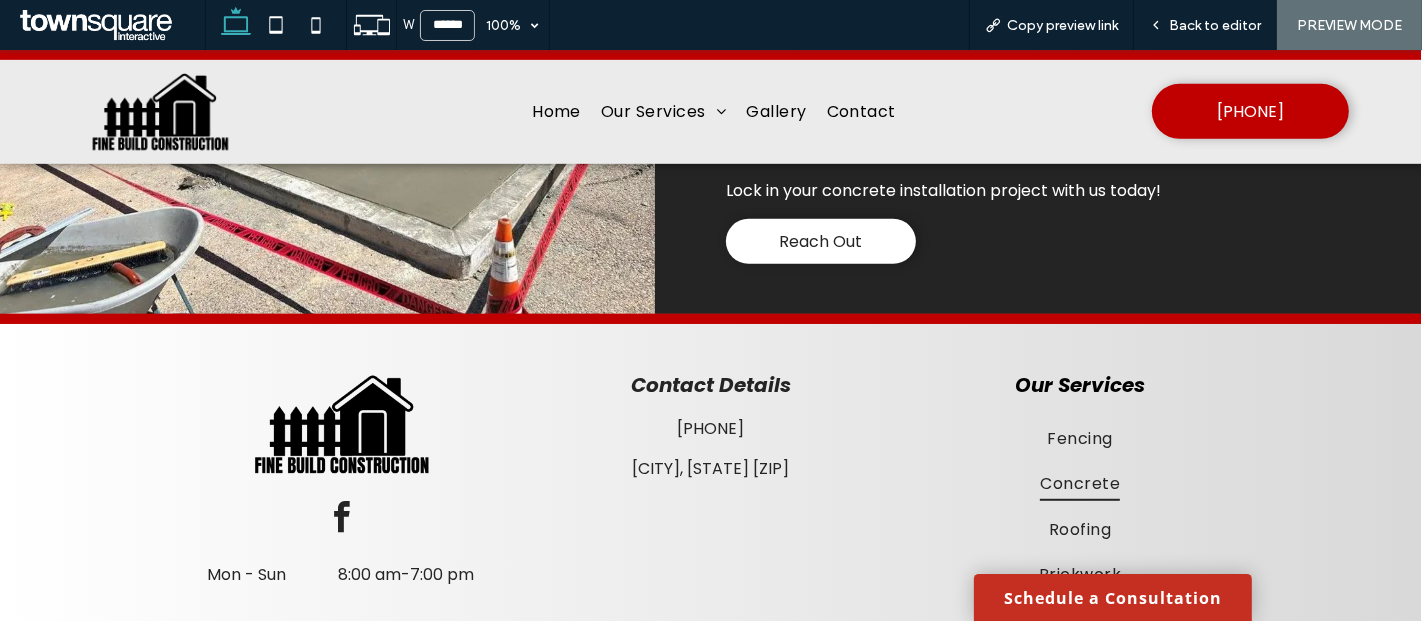 scroll, scrollTop: 975, scrollLeft: 0, axis: vertical 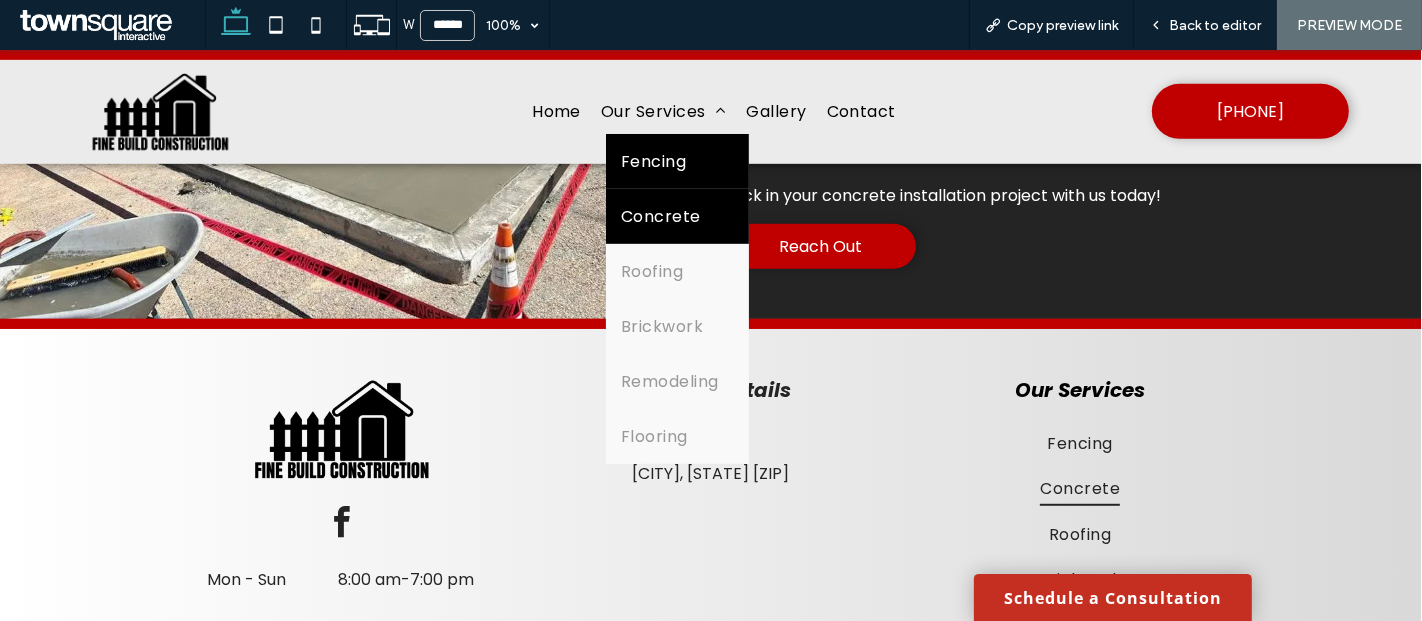click on "Fencing" at bounding box center [653, 161] 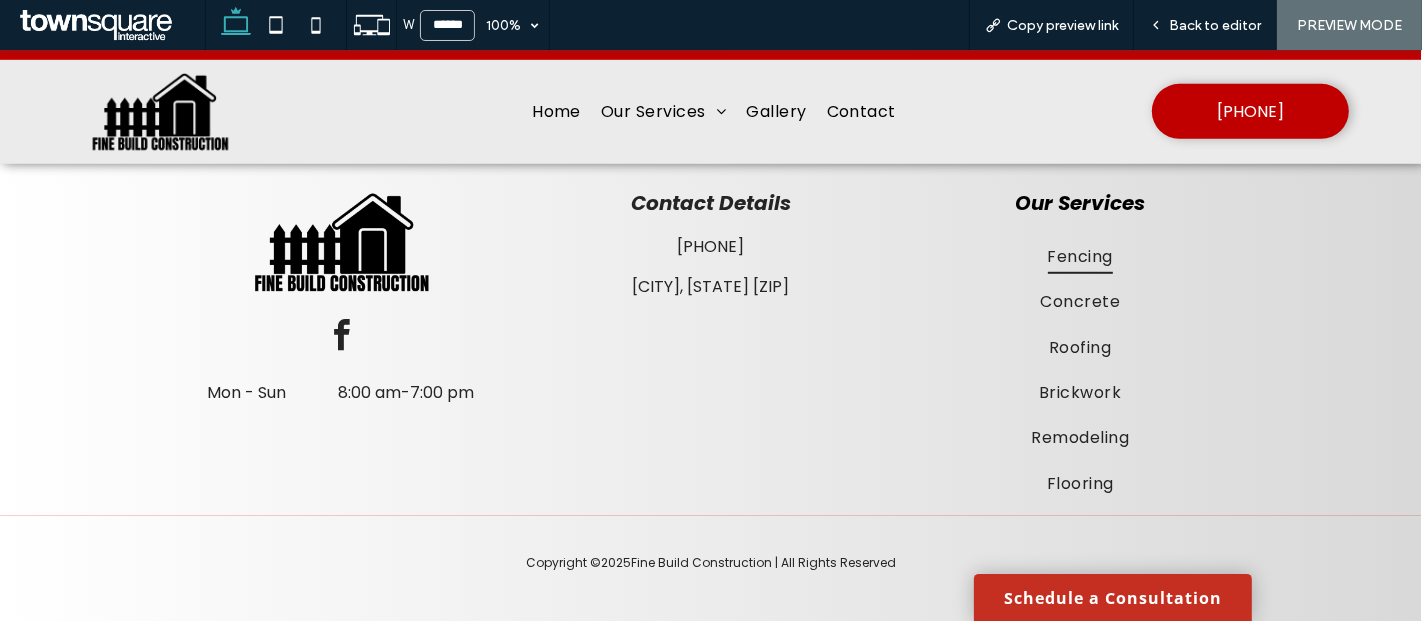 scroll, scrollTop: 1219, scrollLeft: 0, axis: vertical 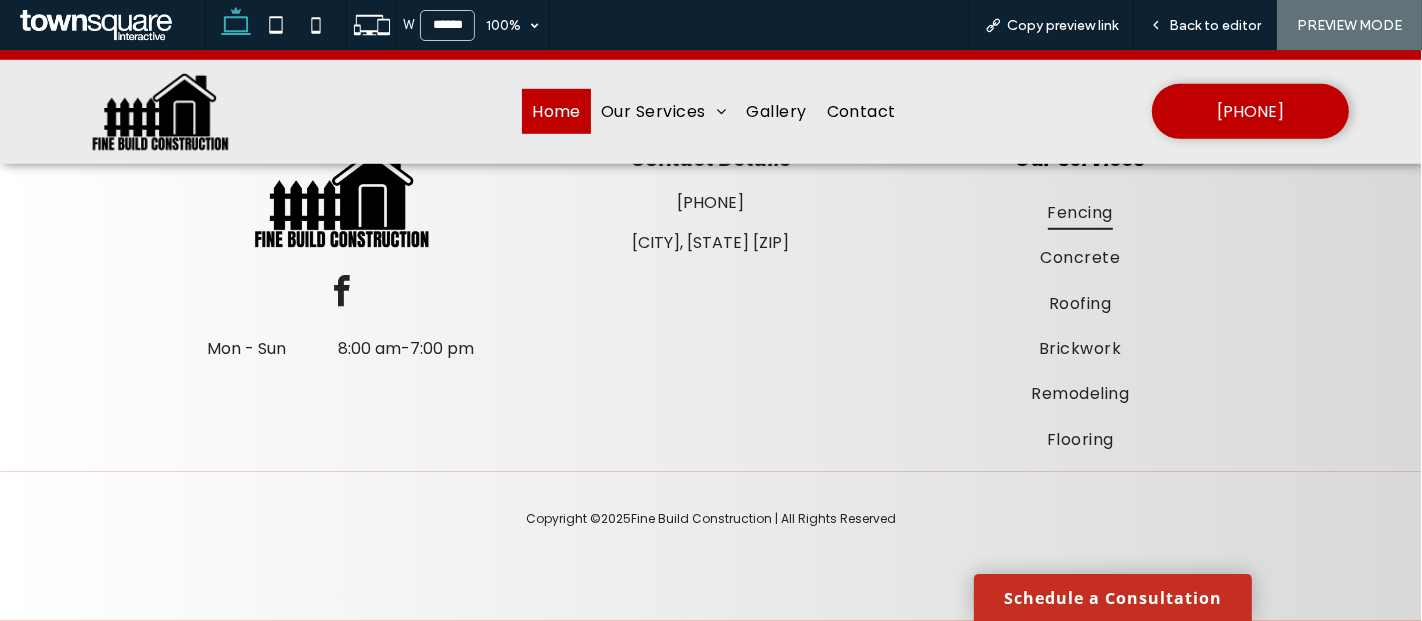 click on "Home" at bounding box center (556, 111) 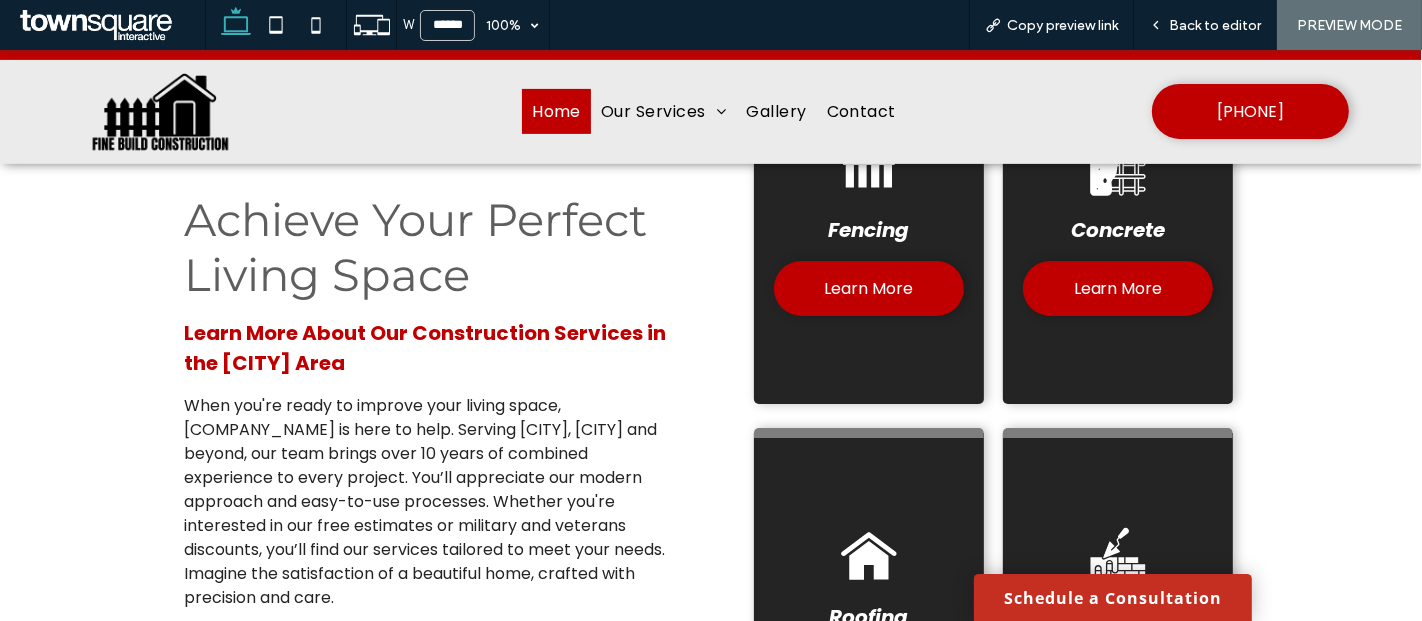 scroll, scrollTop: 625, scrollLeft: 0, axis: vertical 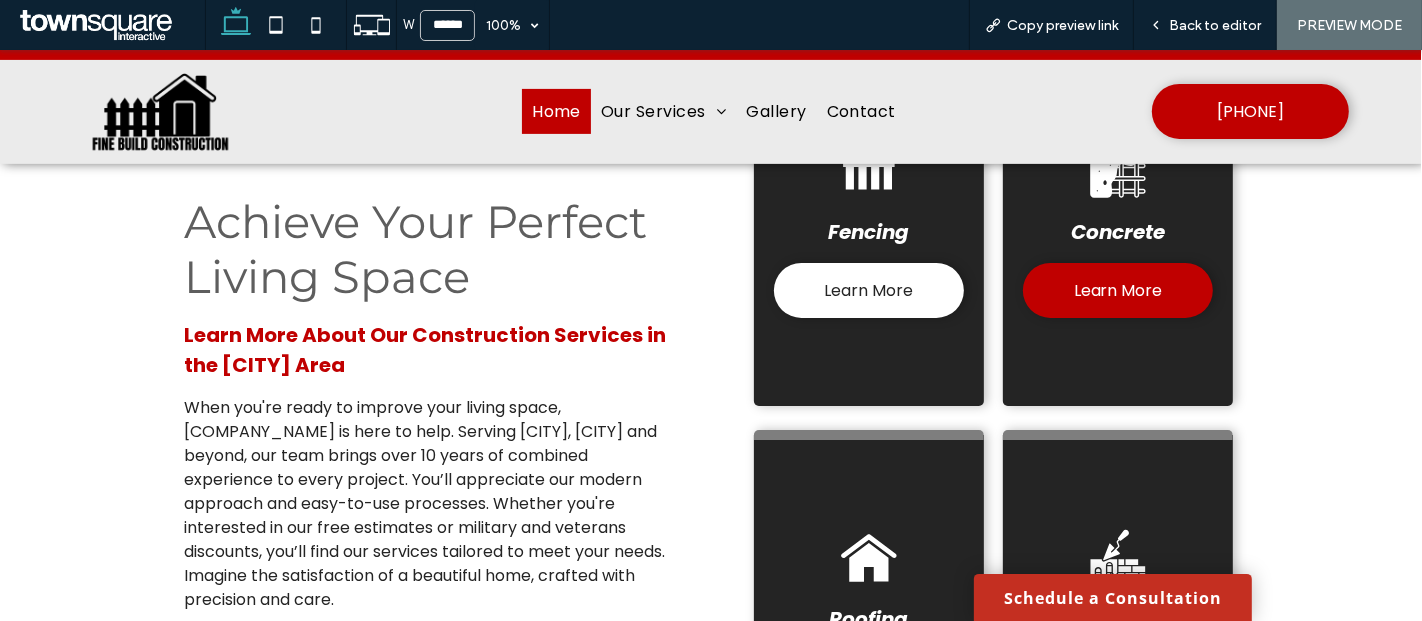 click on "Learn More" at bounding box center [868, 290] 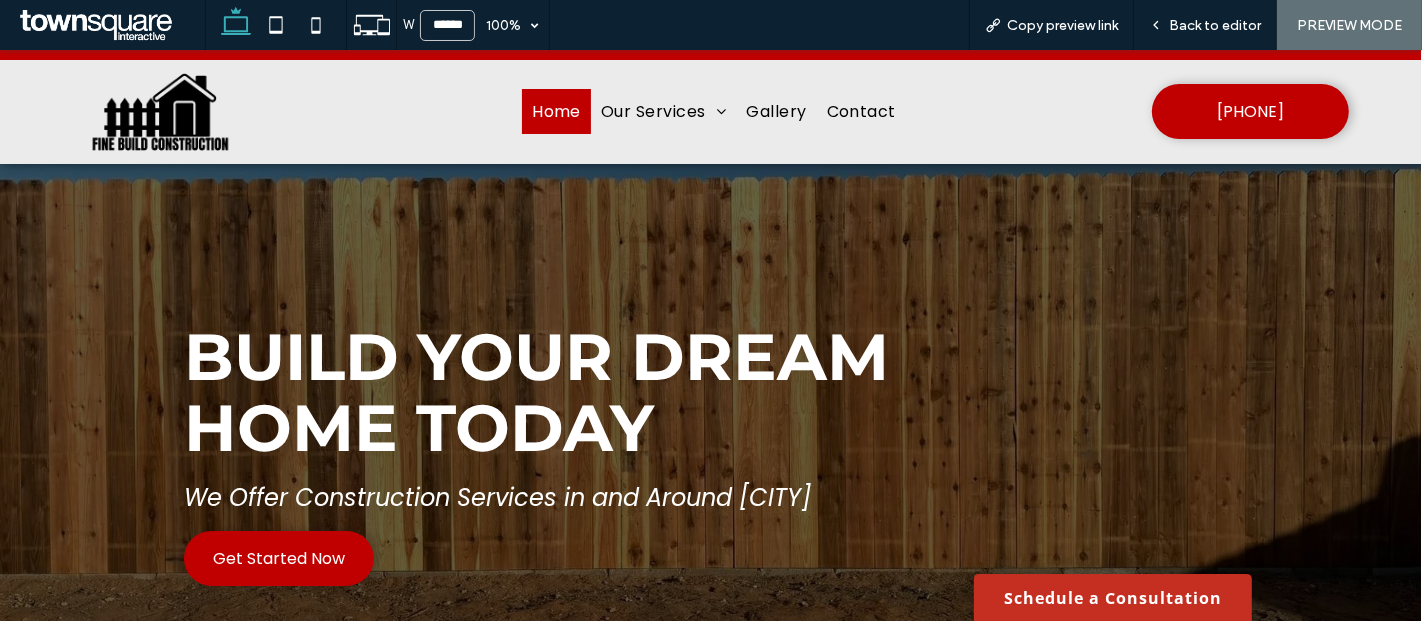 scroll, scrollTop: 670, scrollLeft: 0, axis: vertical 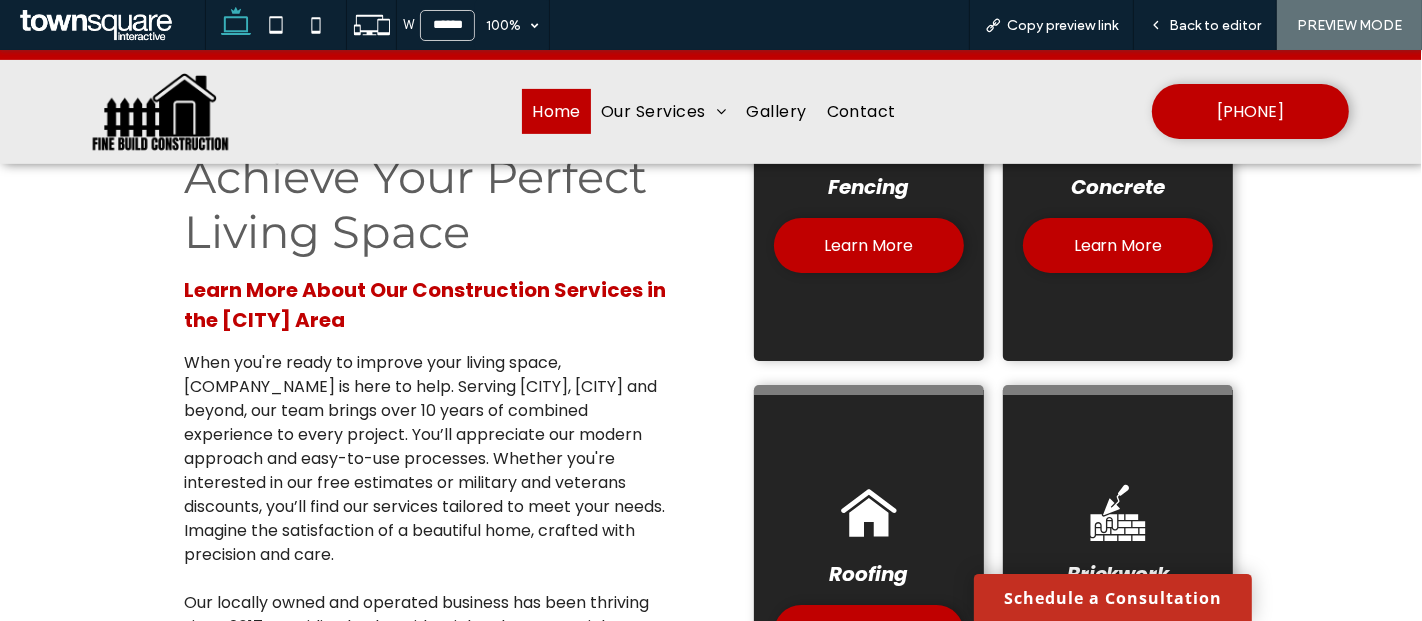 click on "Learn More" at bounding box center (1118, 245) 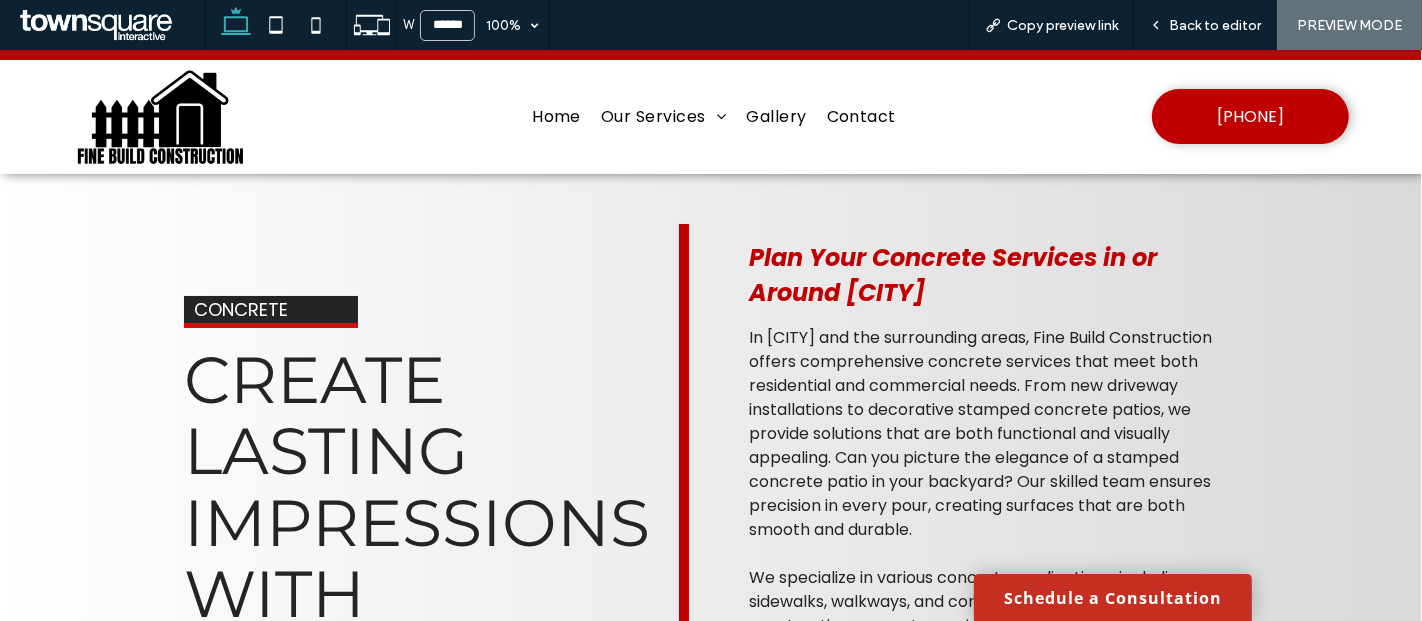 scroll, scrollTop: 0, scrollLeft: 0, axis: both 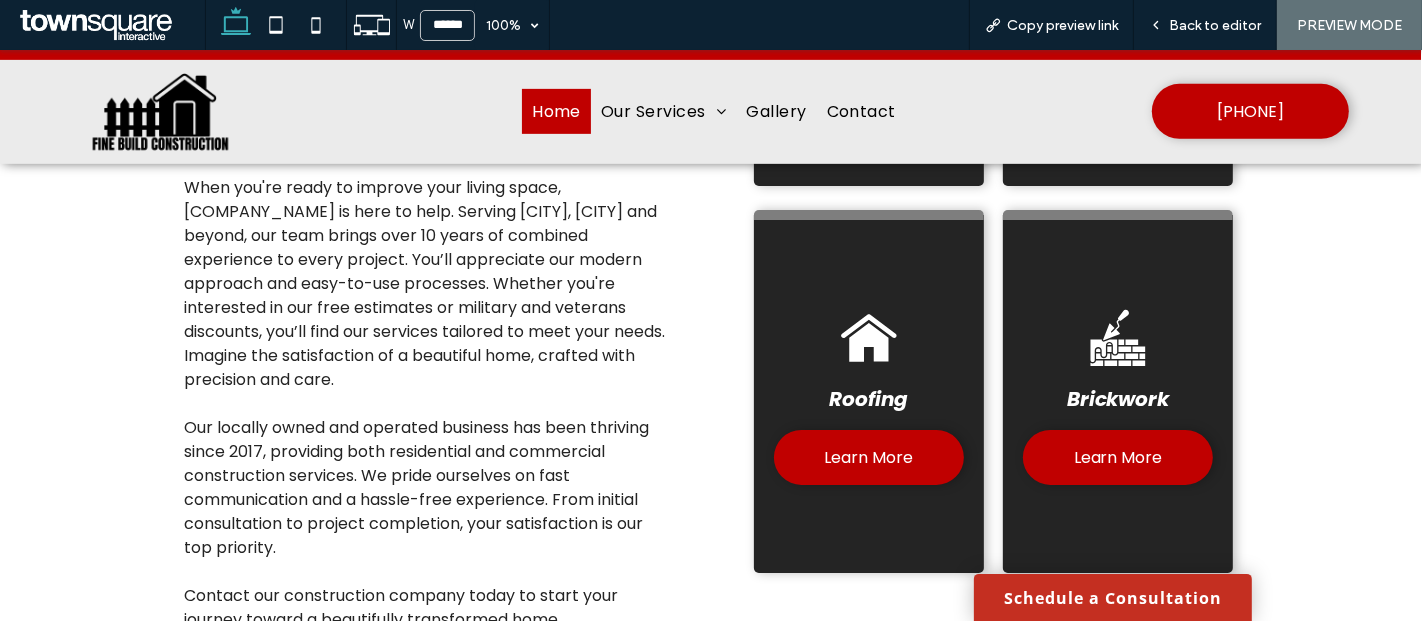 click on "Brickwork" at bounding box center [1118, 399] 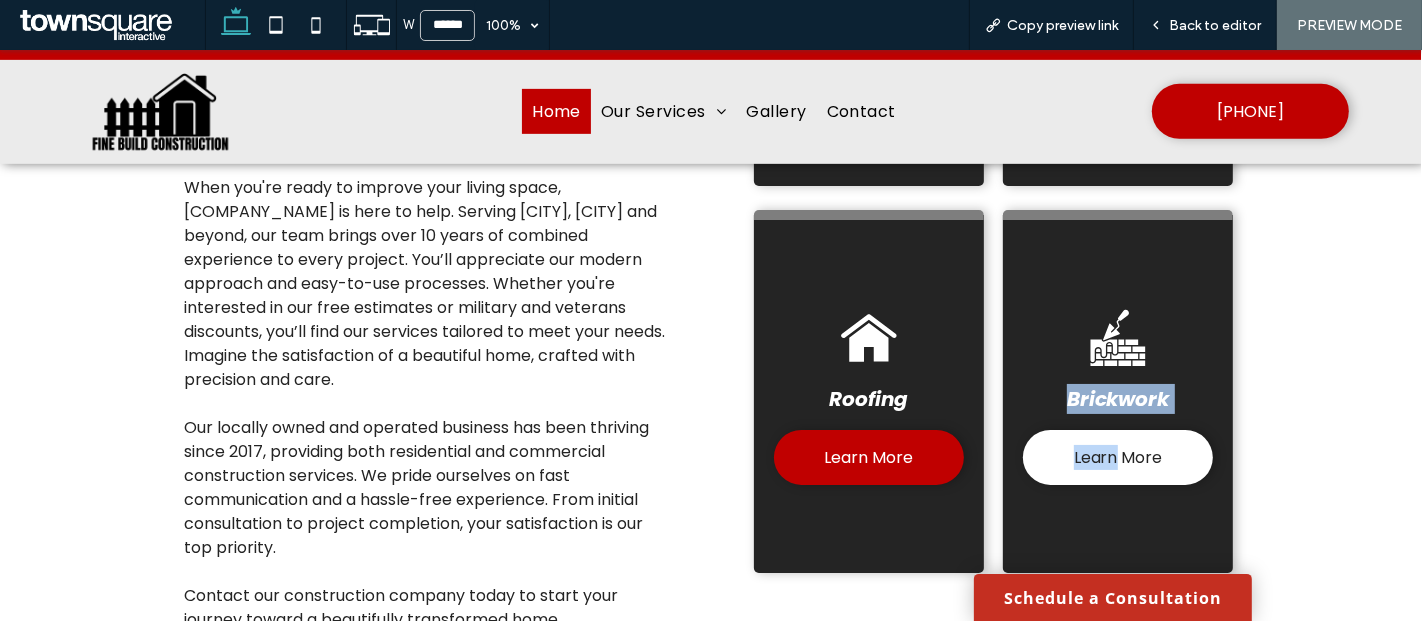 drag, startPoint x: 1085, startPoint y: 353, endPoint x: 1113, endPoint y: 464, distance: 114.47707 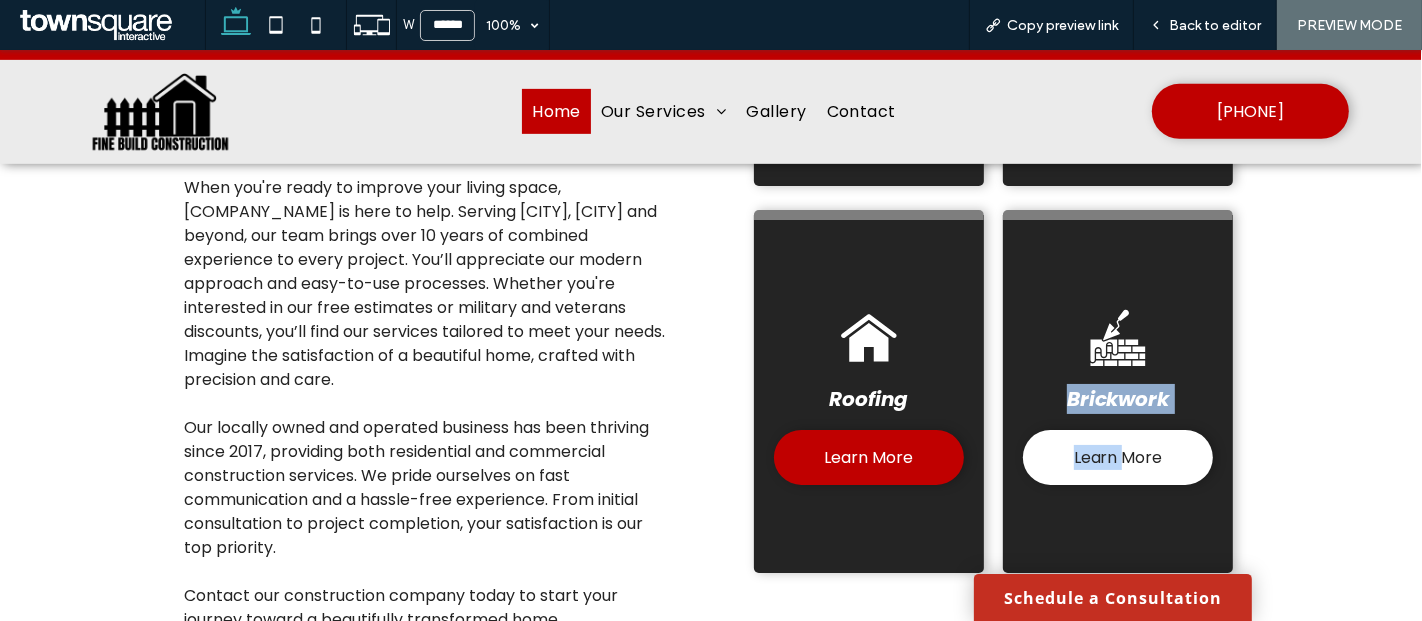 click on "Learn More" at bounding box center [1118, 457] 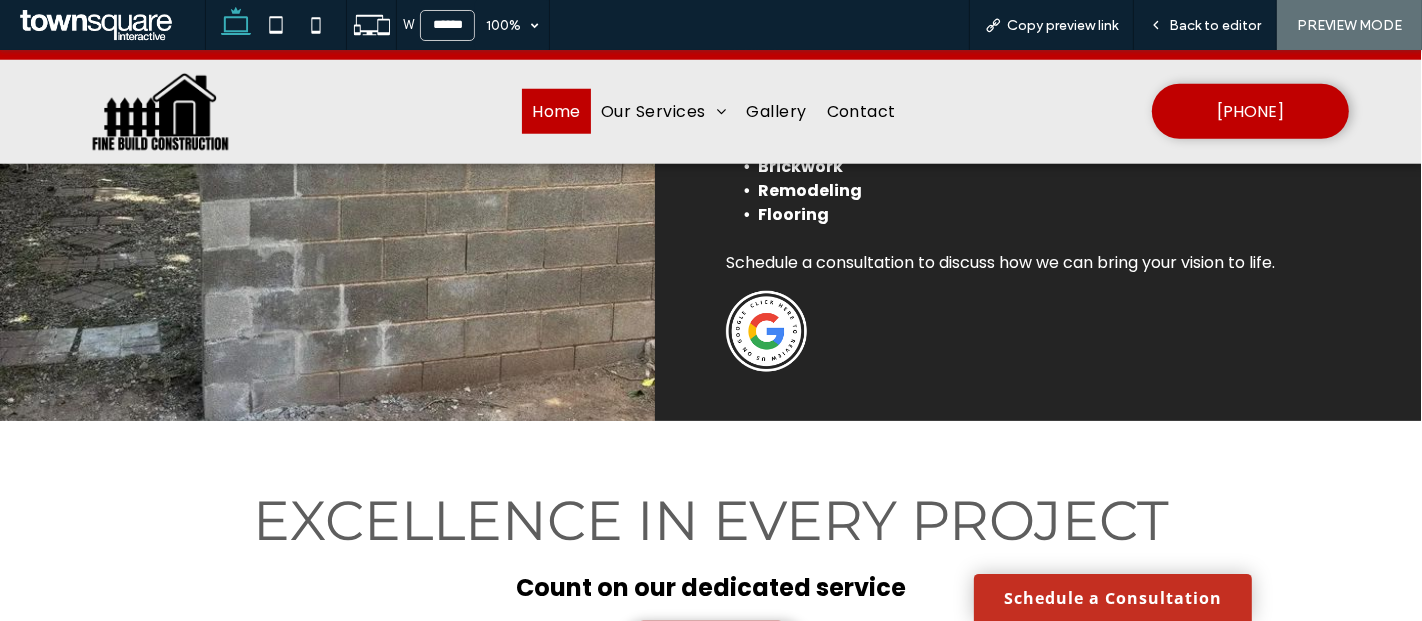 scroll, scrollTop: 1682, scrollLeft: 5, axis: both 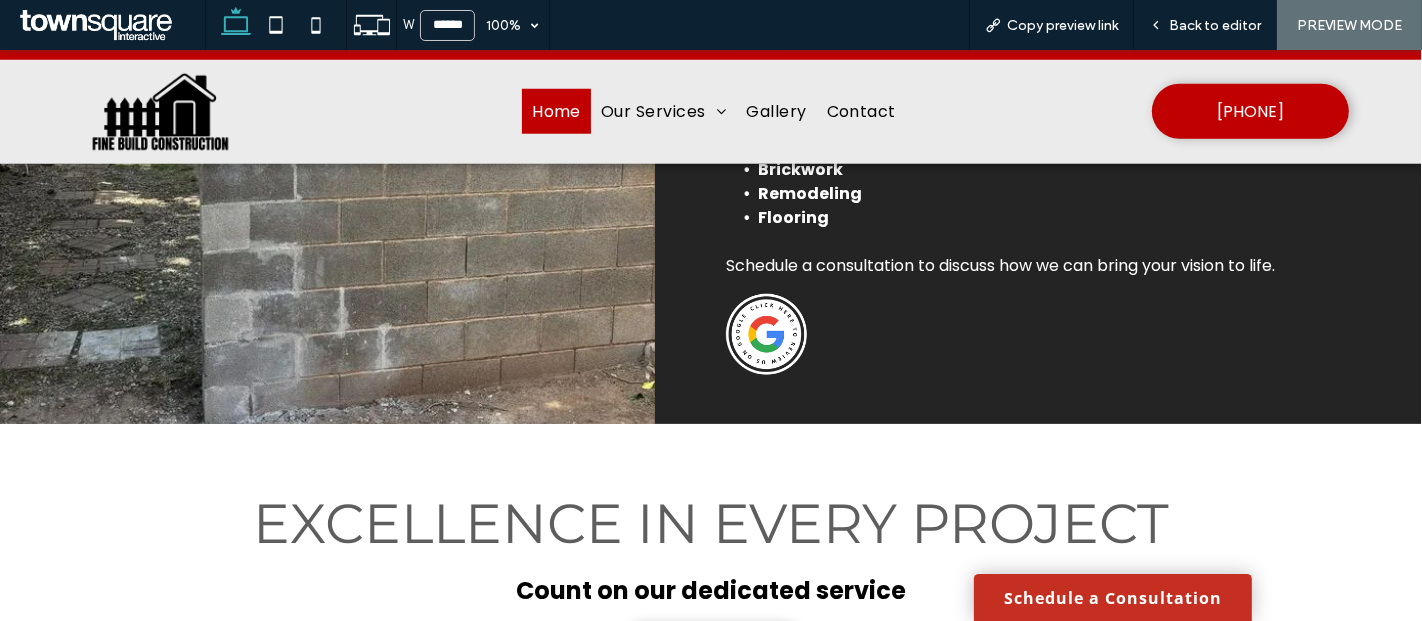 click at bounding box center (766, 334) 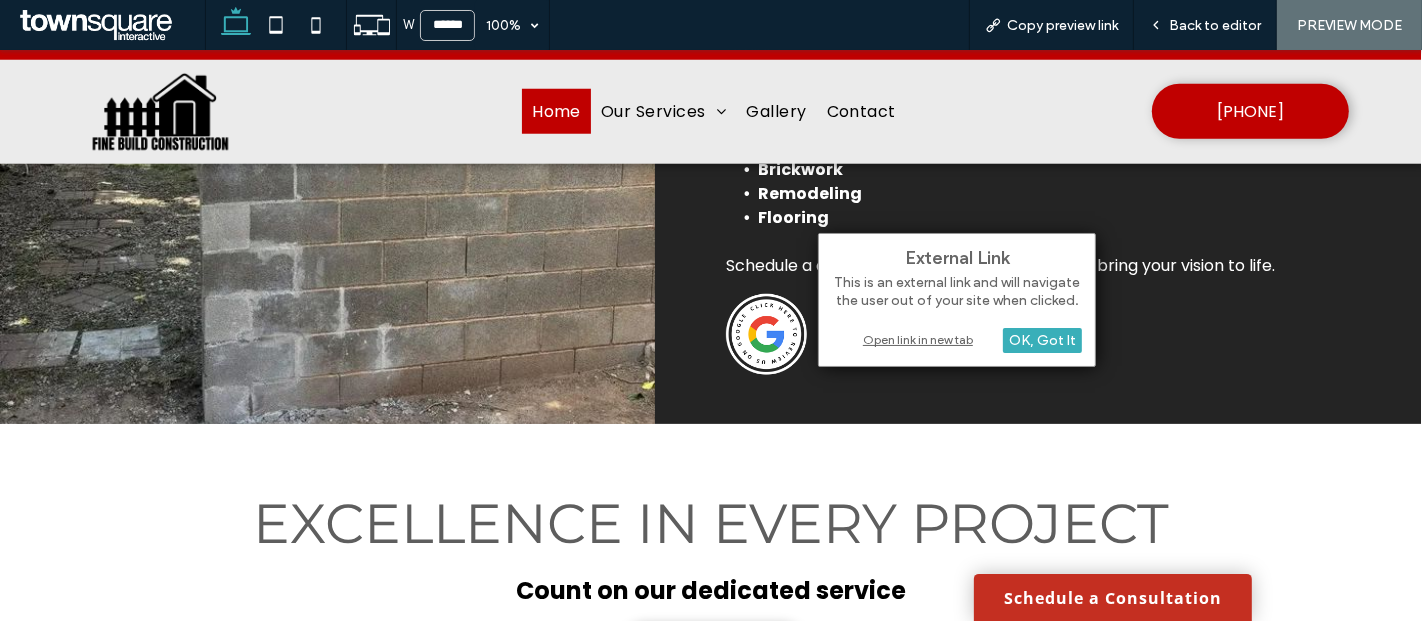 click on "Open link in new tab" at bounding box center [957, 339] 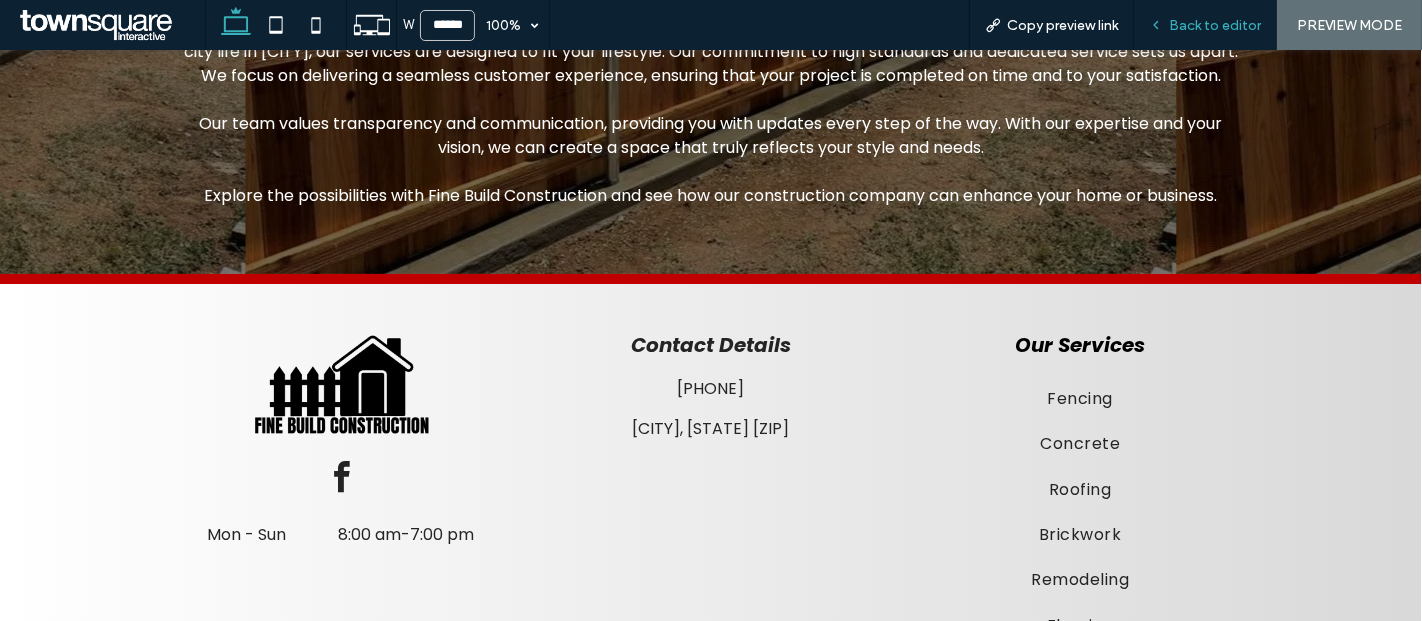 scroll, scrollTop: 2777, scrollLeft: 0, axis: vertical 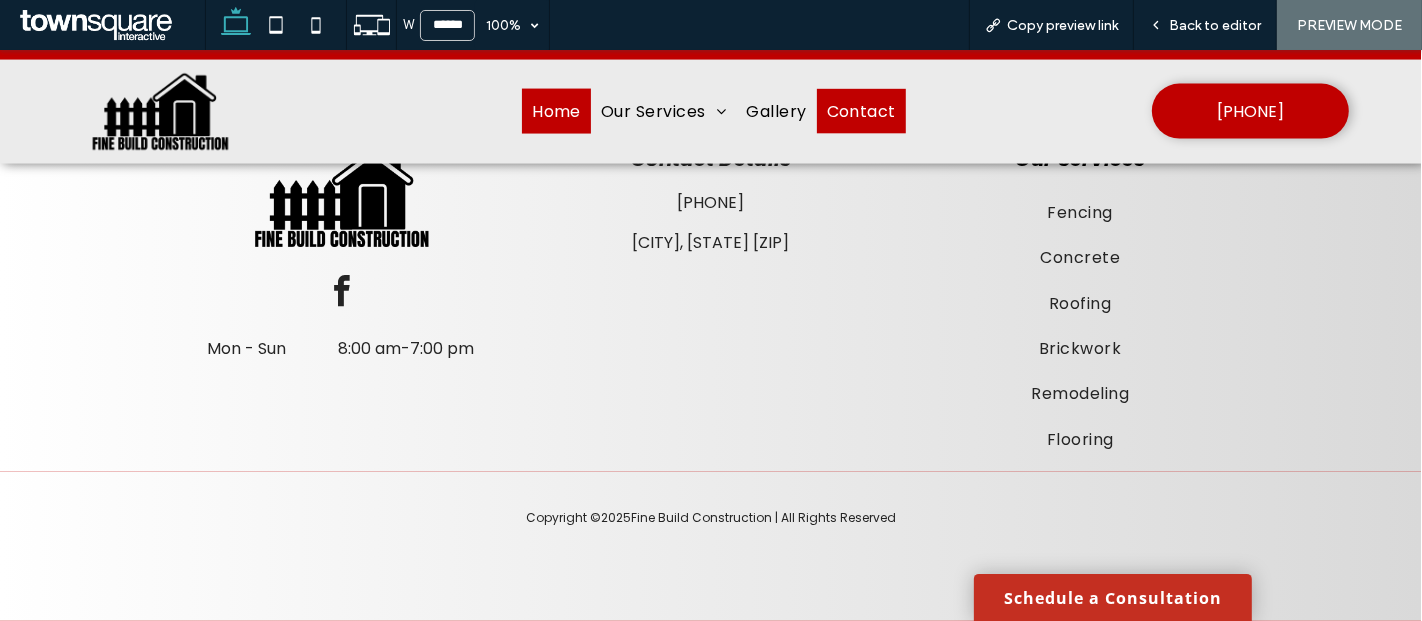 click on "Contact" at bounding box center [861, 111] 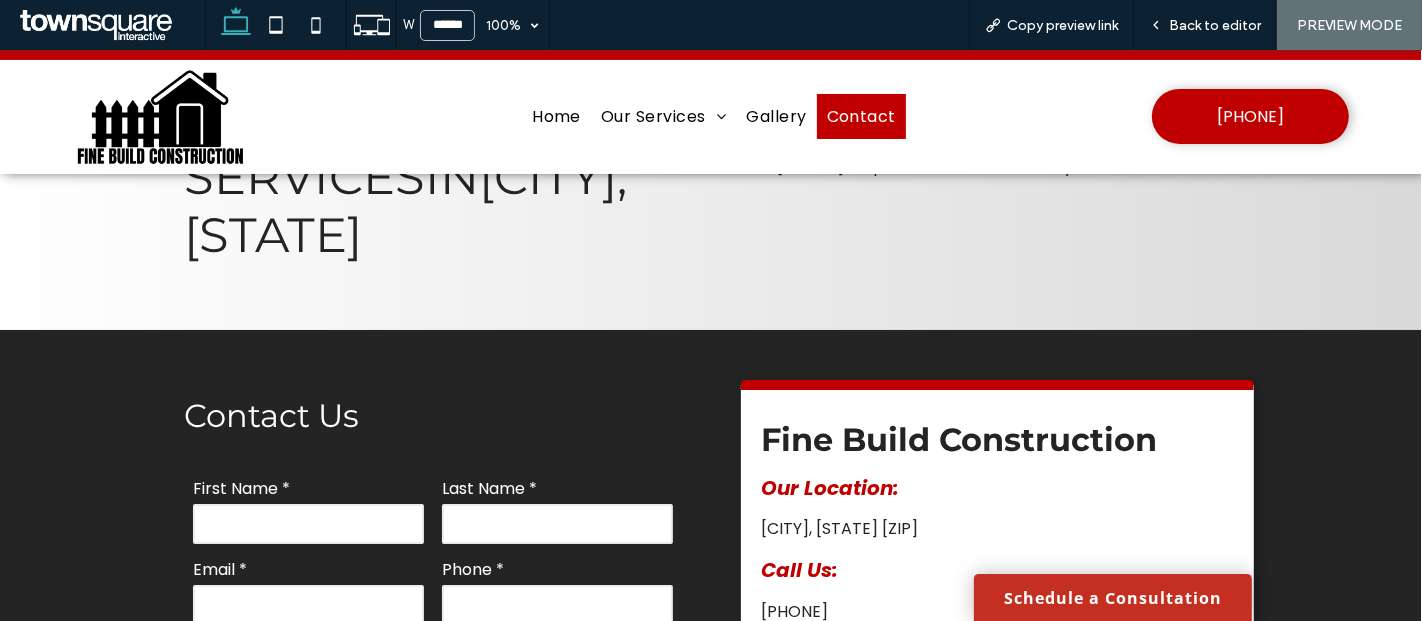scroll, scrollTop: 0, scrollLeft: 0, axis: both 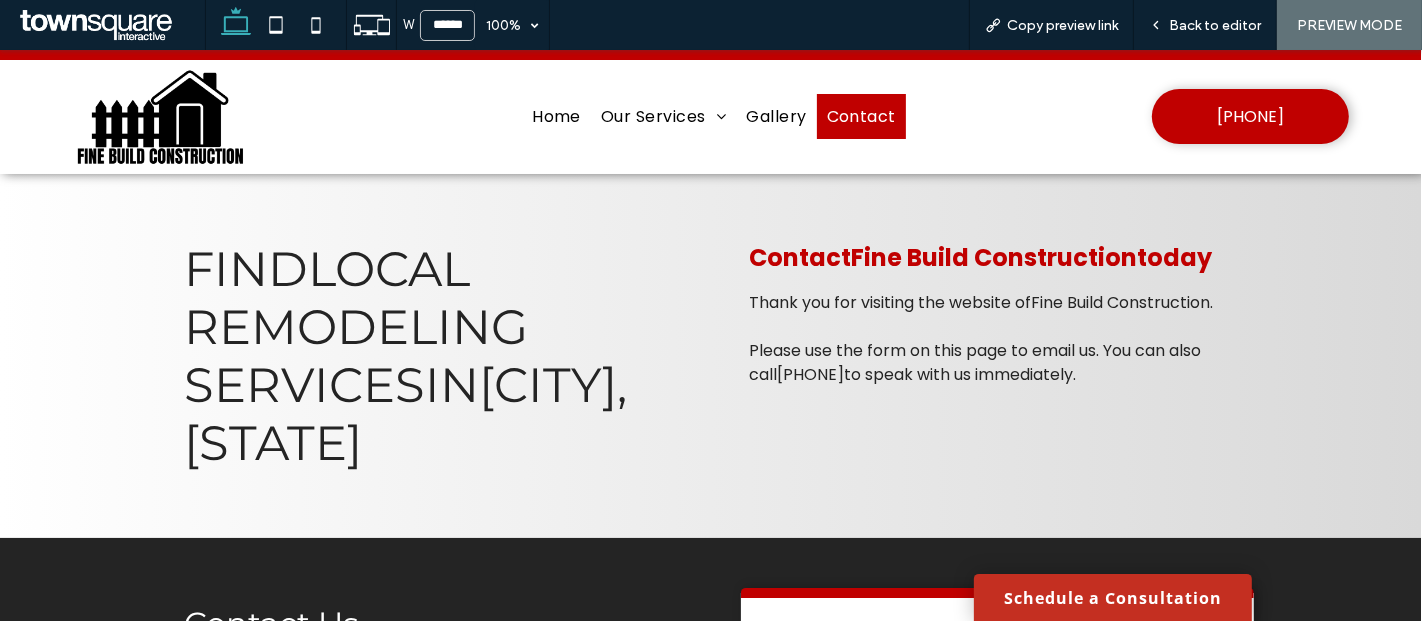 click on "Find local remodeling services in [CITY], [STATE] Contact [COMPANY_NAME] today Thank you for visiting the website of [COMPANY_NAME]. Please use the form on this page to email us. You can also call [PHONE] to speak with us immediately." at bounding box center (711, 356) 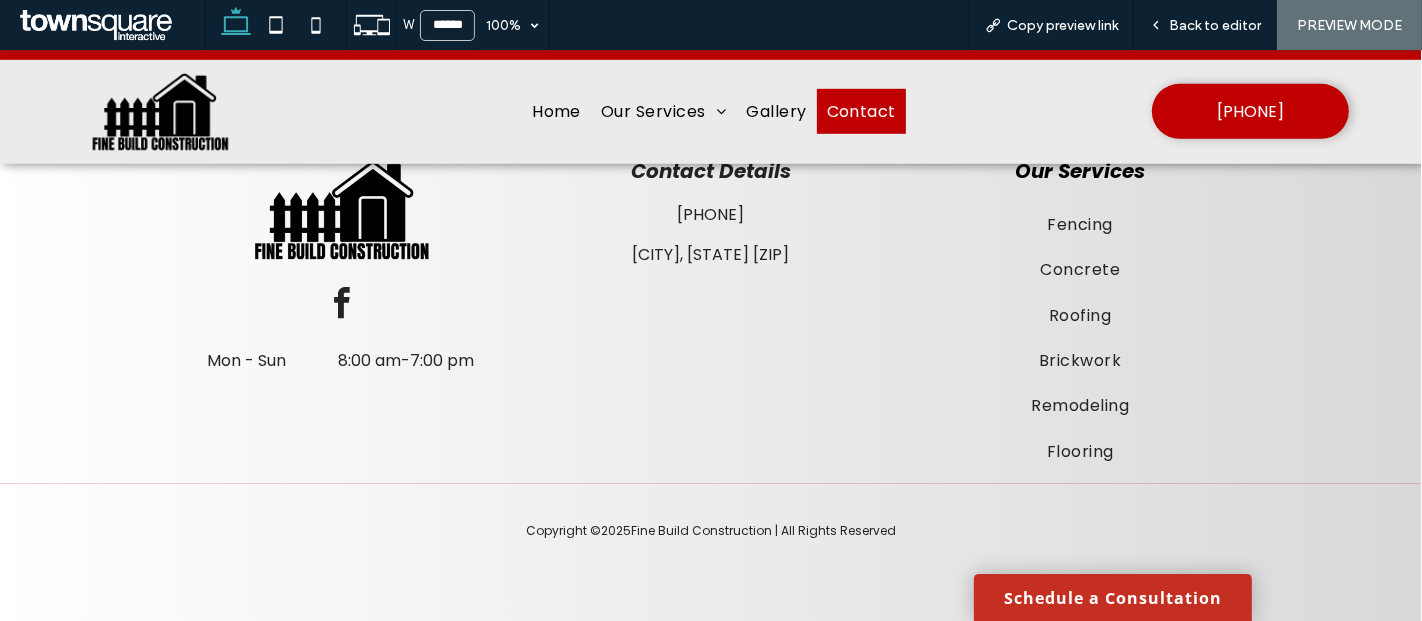 scroll, scrollTop: 0, scrollLeft: 0, axis: both 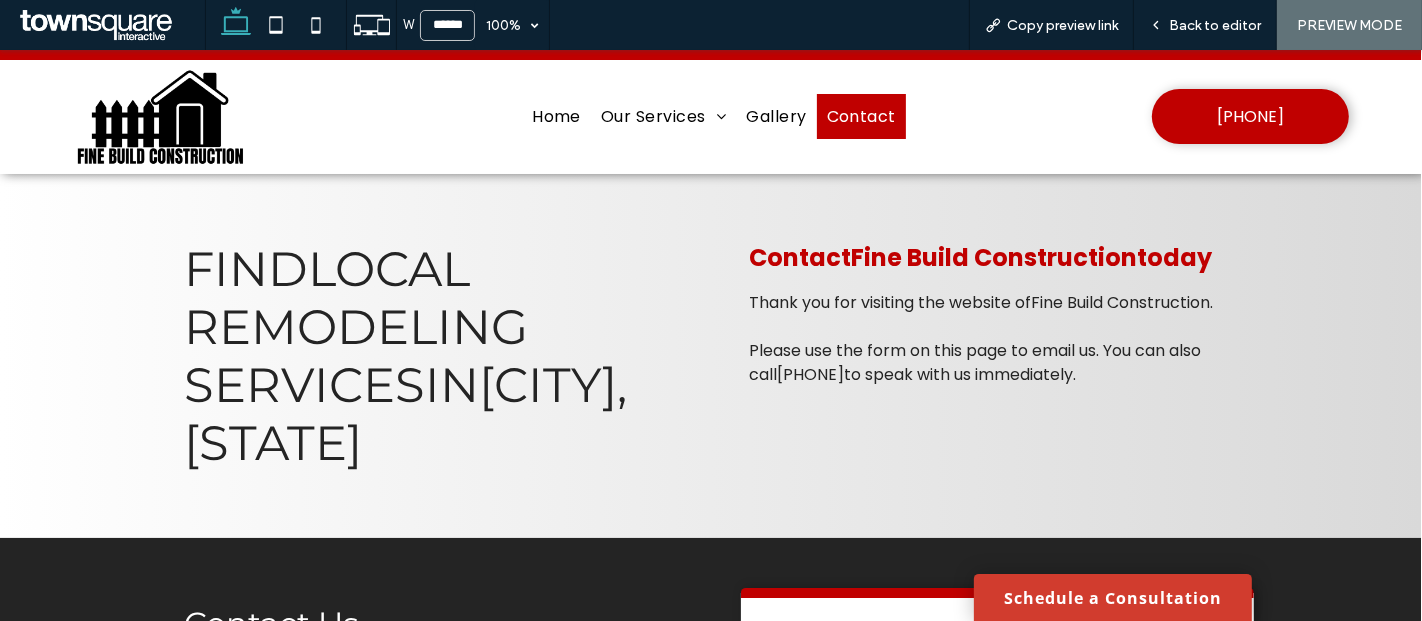 click on "Schedule a Consultation" at bounding box center (1113, 597) 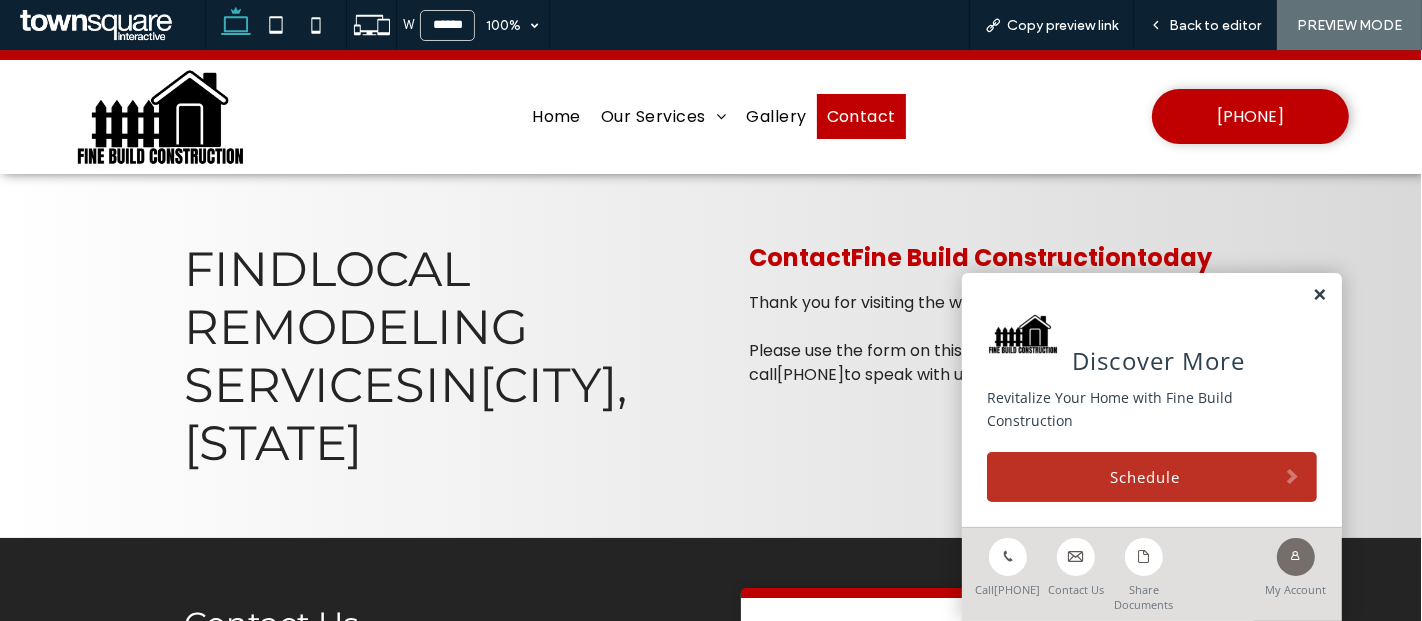 click at bounding box center (1319, 295) 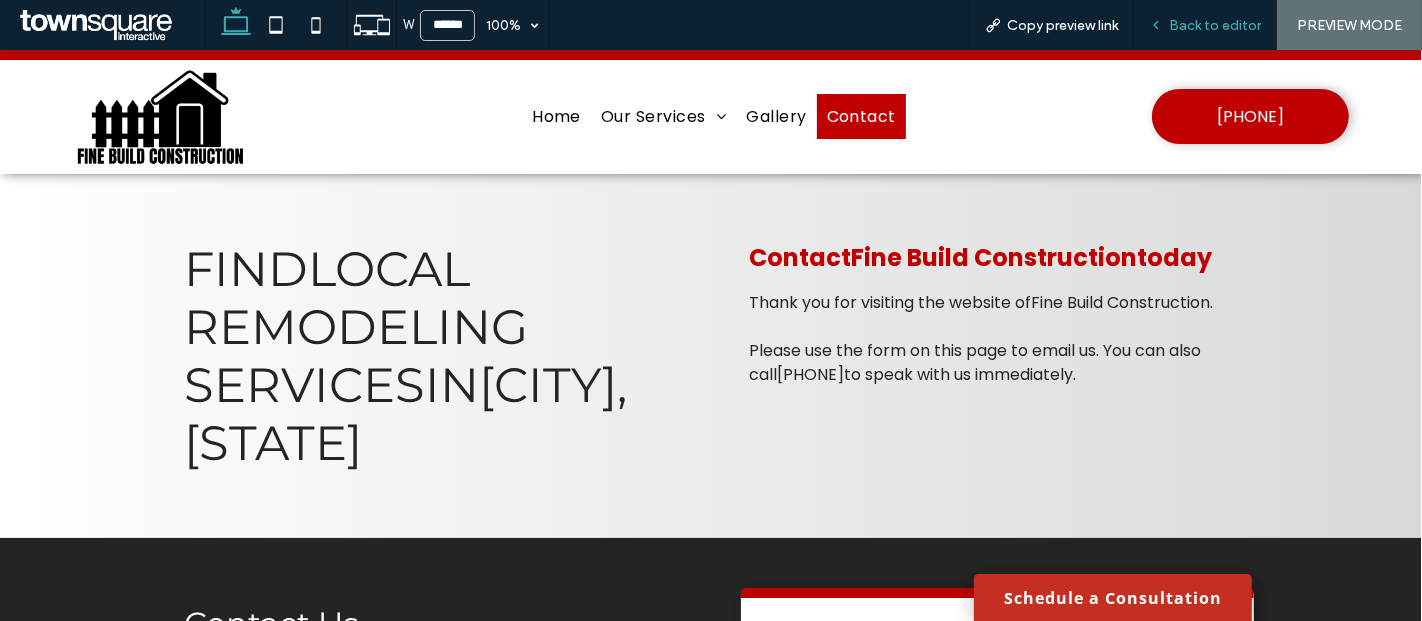 click on "Back to editor" at bounding box center [1215, 25] 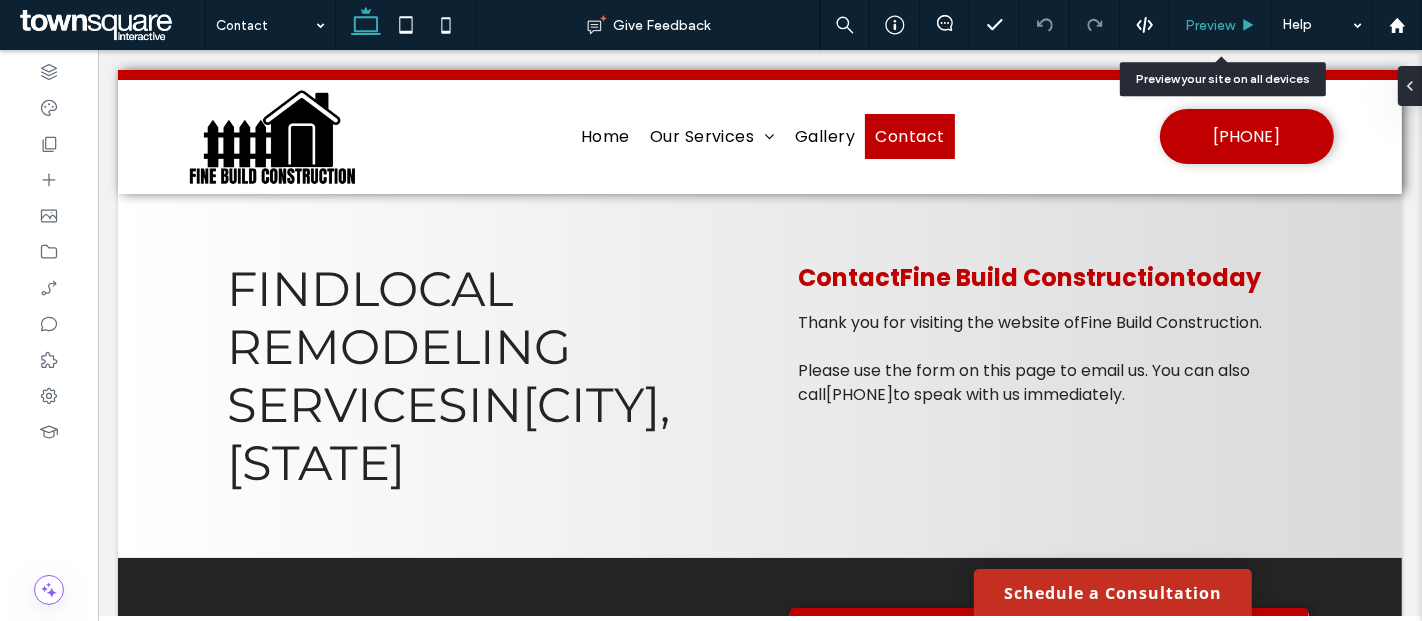 click on "Preview" at bounding box center (1210, 25) 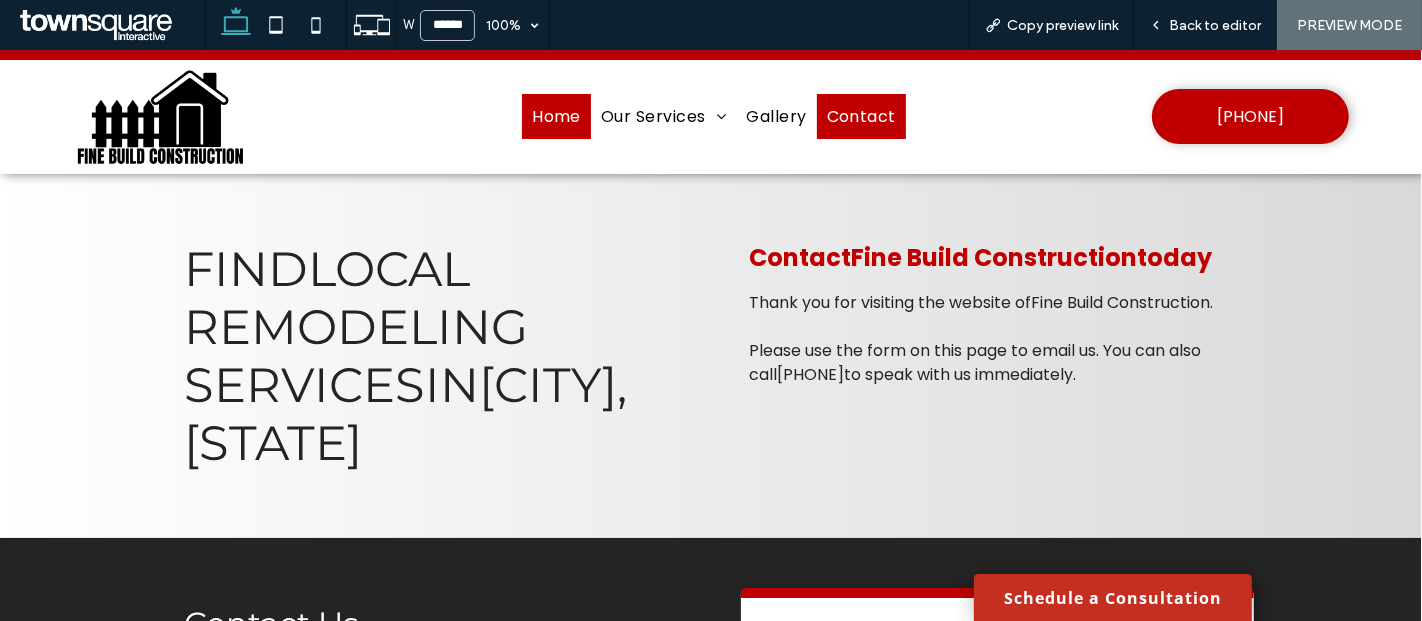 click on "Home" at bounding box center [556, 116] 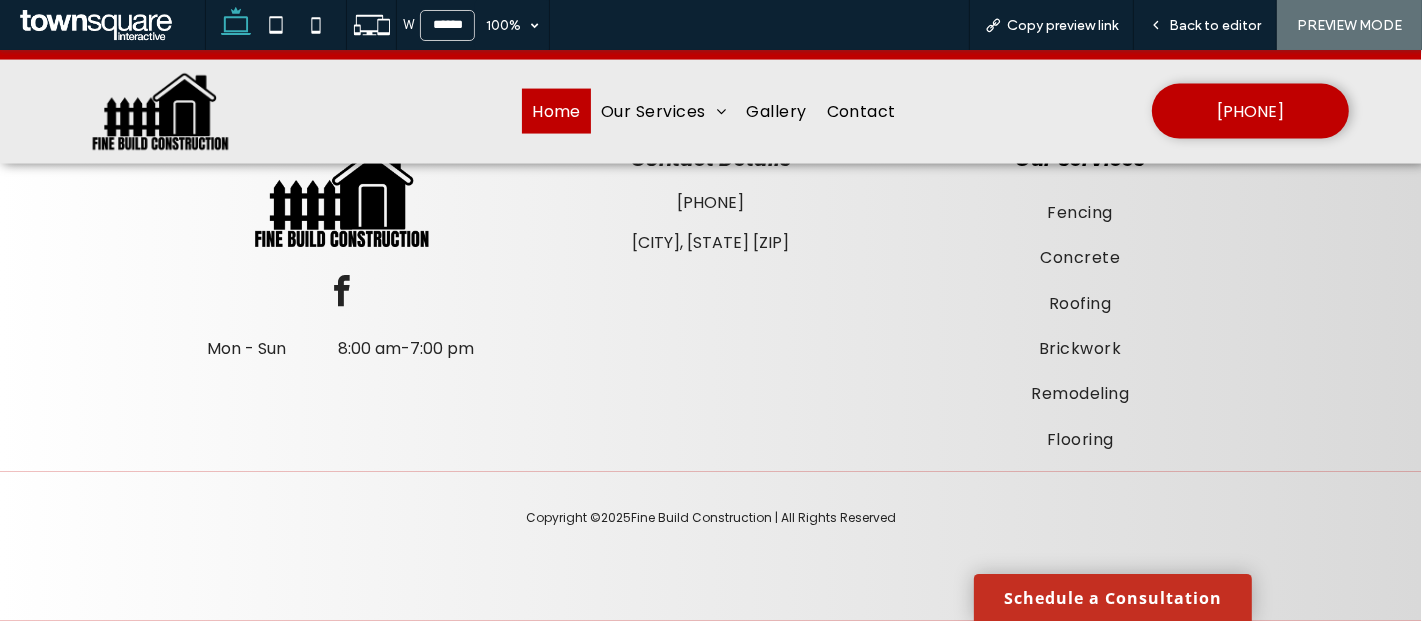 scroll, scrollTop: 2774, scrollLeft: 0, axis: vertical 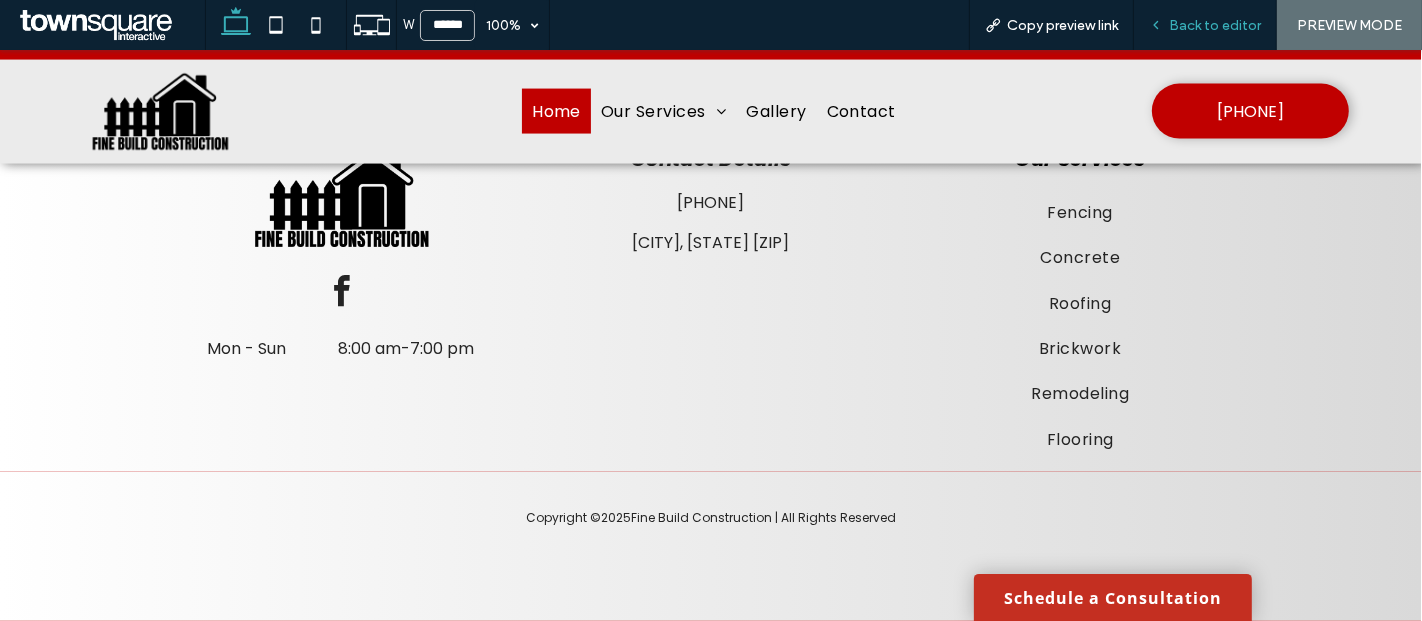 click on "Back to editor" at bounding box center (1215, 25) 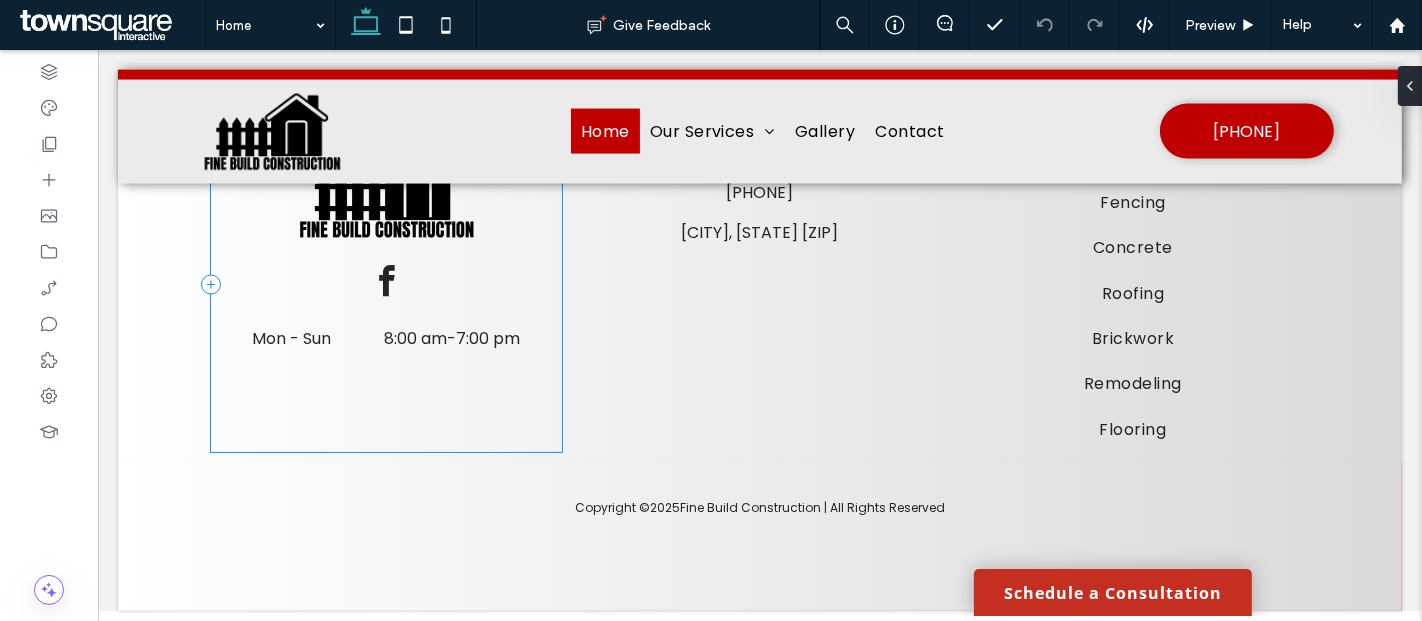 scroll, scrollTop: 2799, scrollLeft: 0, axis: vertical 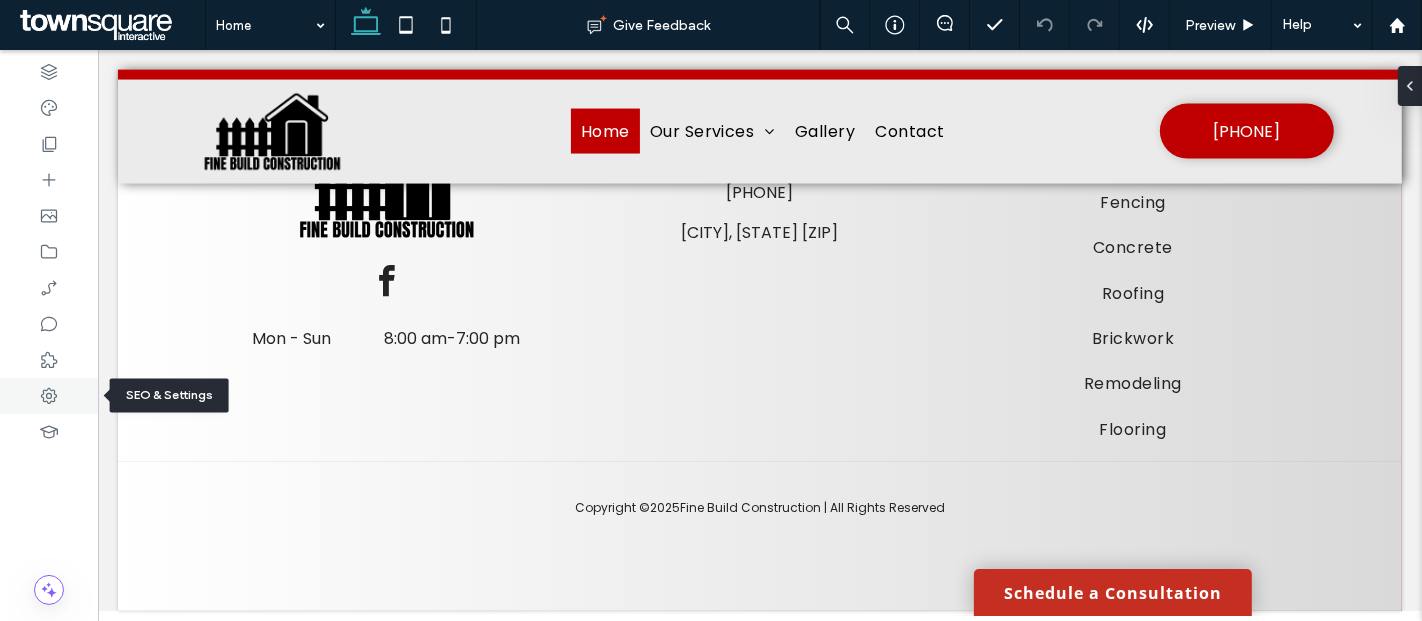 click 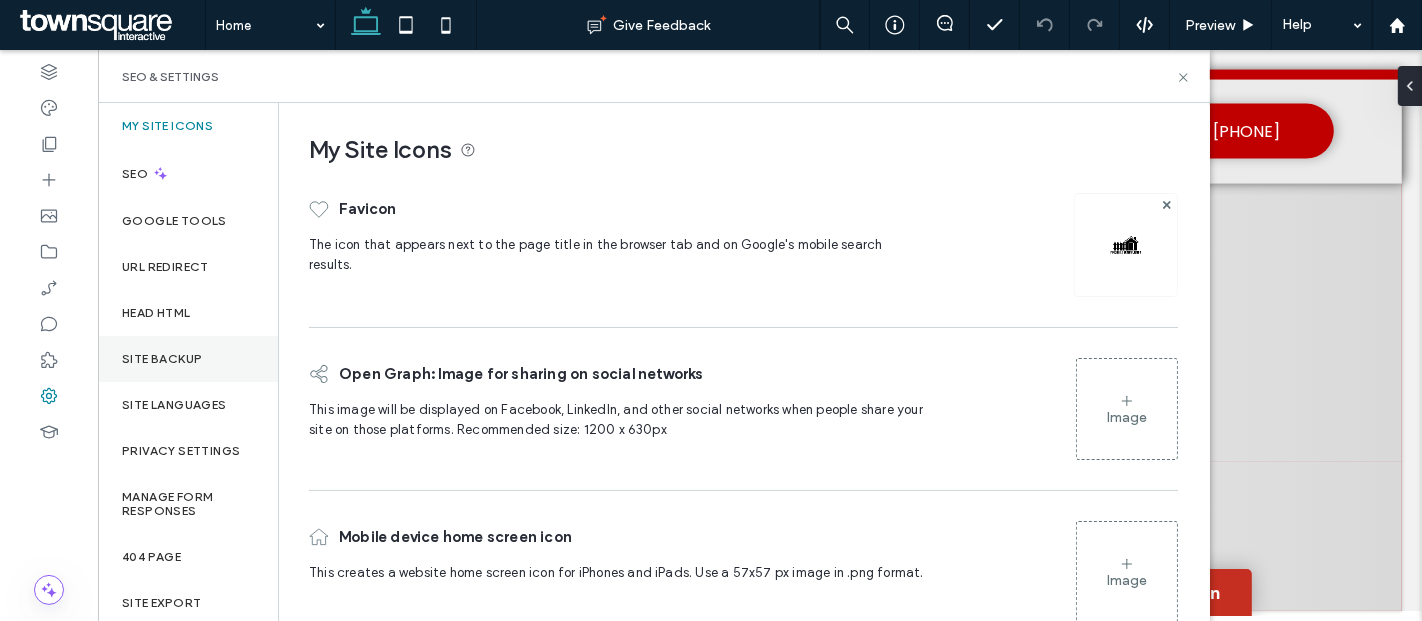 click on "Site Backup" at bounding box center (162, 359) 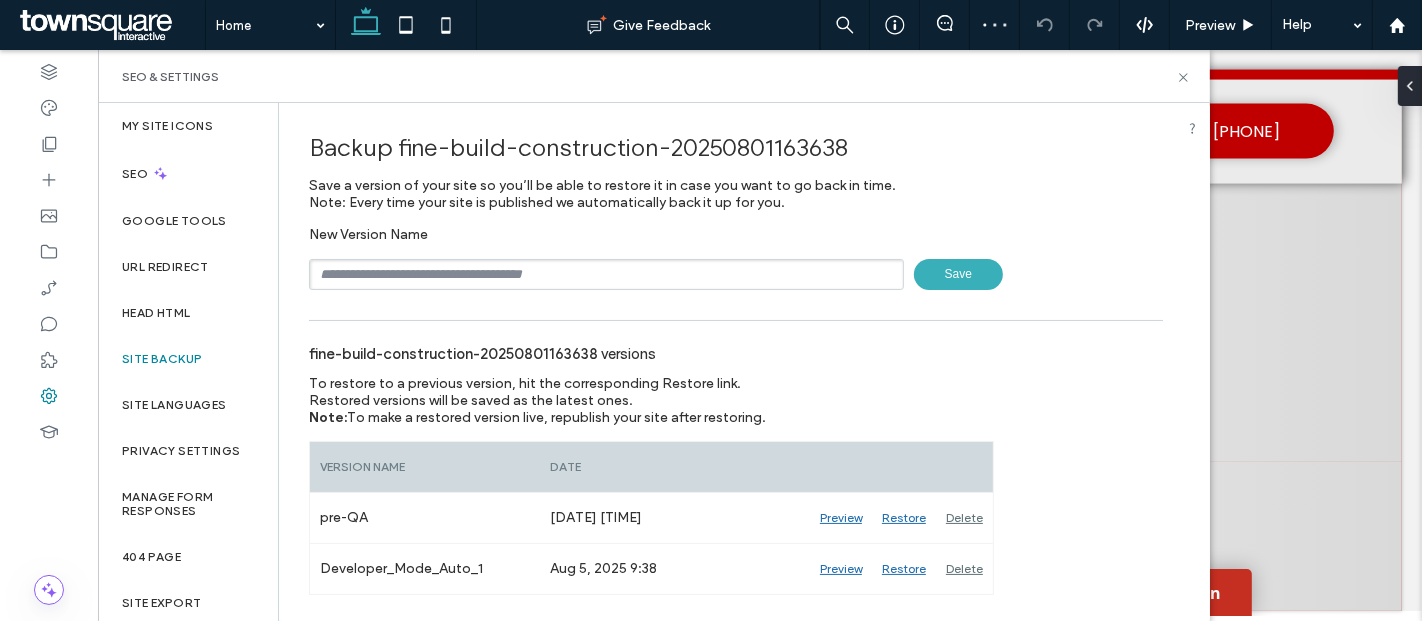 drag, startPoint x: 640, startPoint y: 276, endPoint x: 537, endPoint y: 325, distance: 114.061386 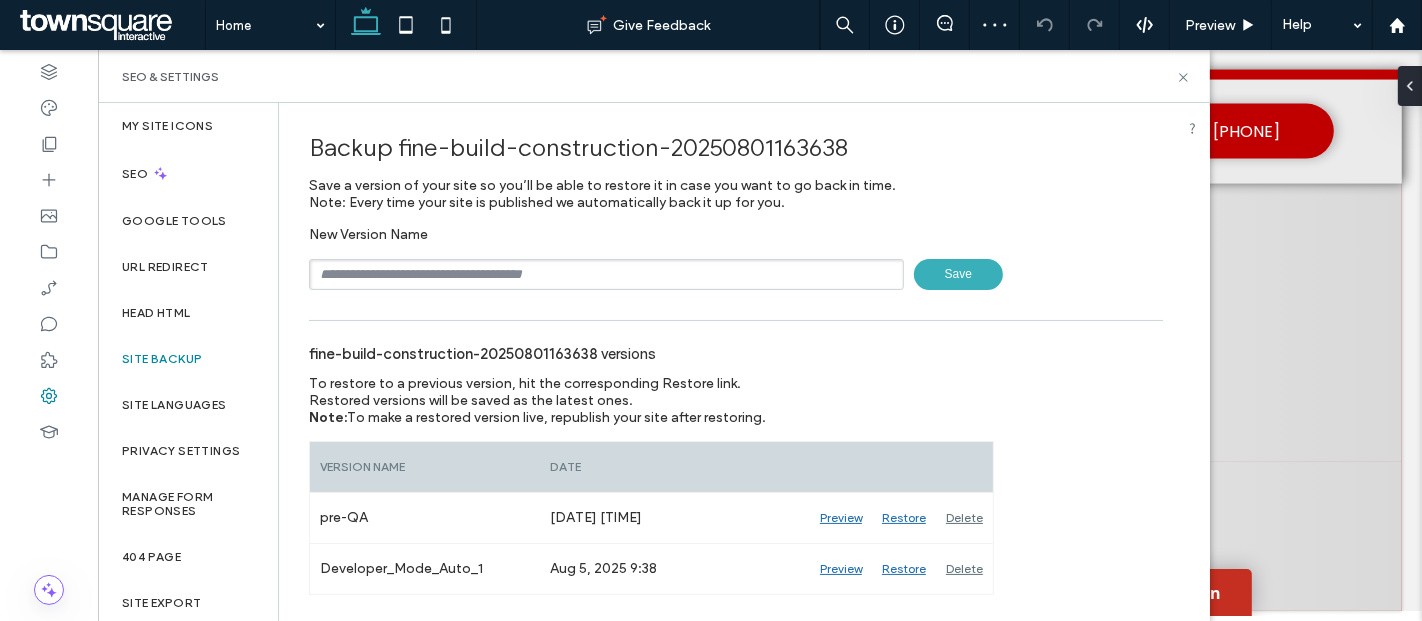 click on "Backup
[COMPANY_NAME]
Save a version of your site so you’ll be able to restore it in case you want to go back in time.
Note: Every time your site is published we automatically back it up for you.
New Version Name
Save
[COMPANY_NAME]
versions
To restore to a previous version, hit the corresponding Restore link.
Restored versions will be saved as the latest ones.
Note: To make a restored version live, republish your site after restoring.
Version Name" at bounding box center [736, 349] 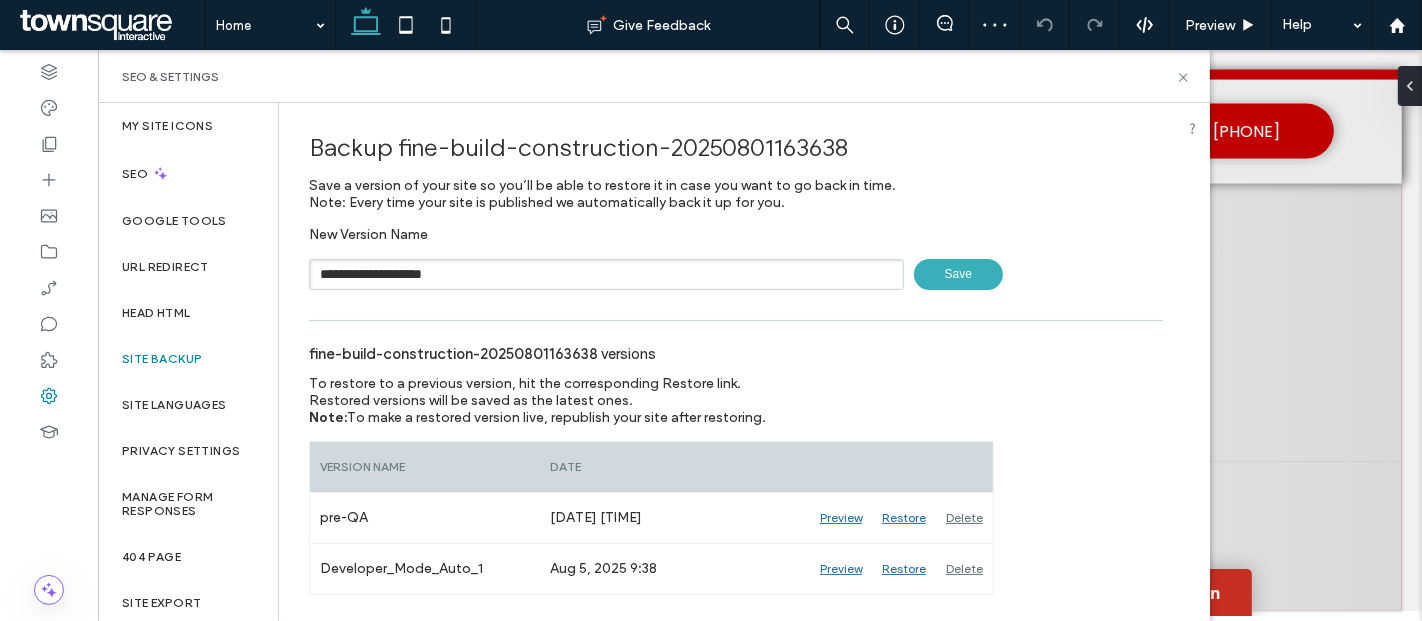 click on "Save" at bounding box center (958, 274) 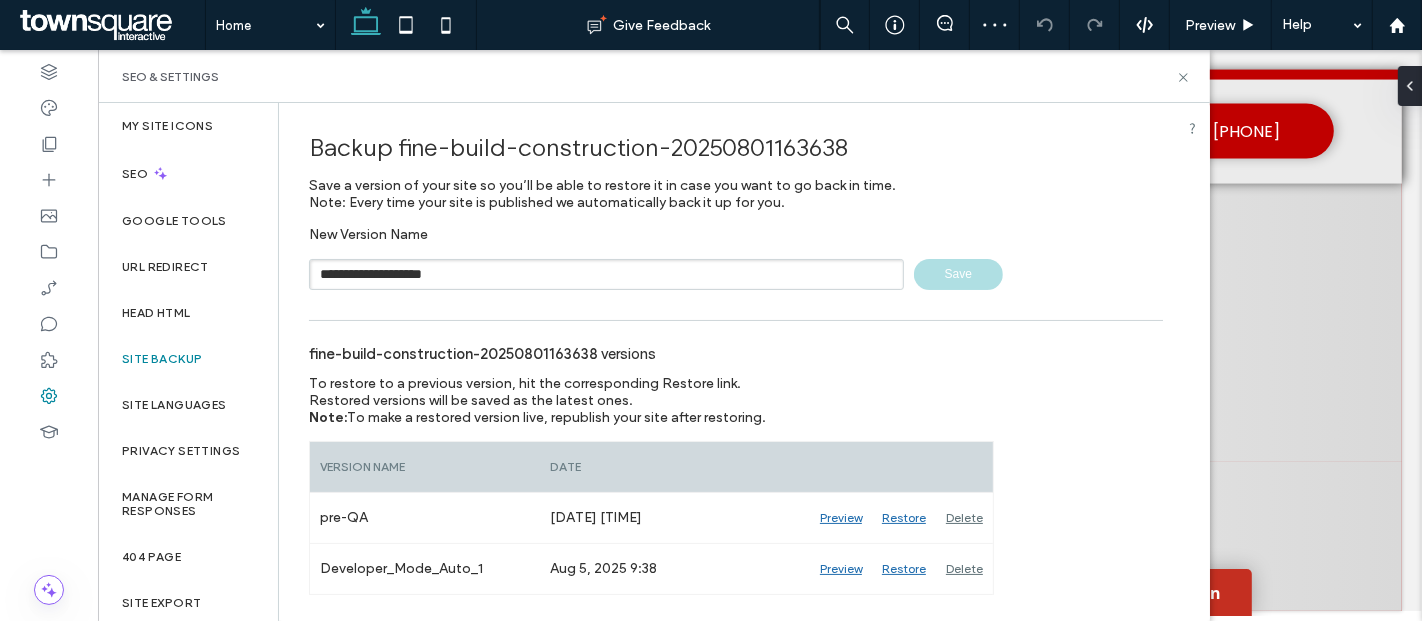 type 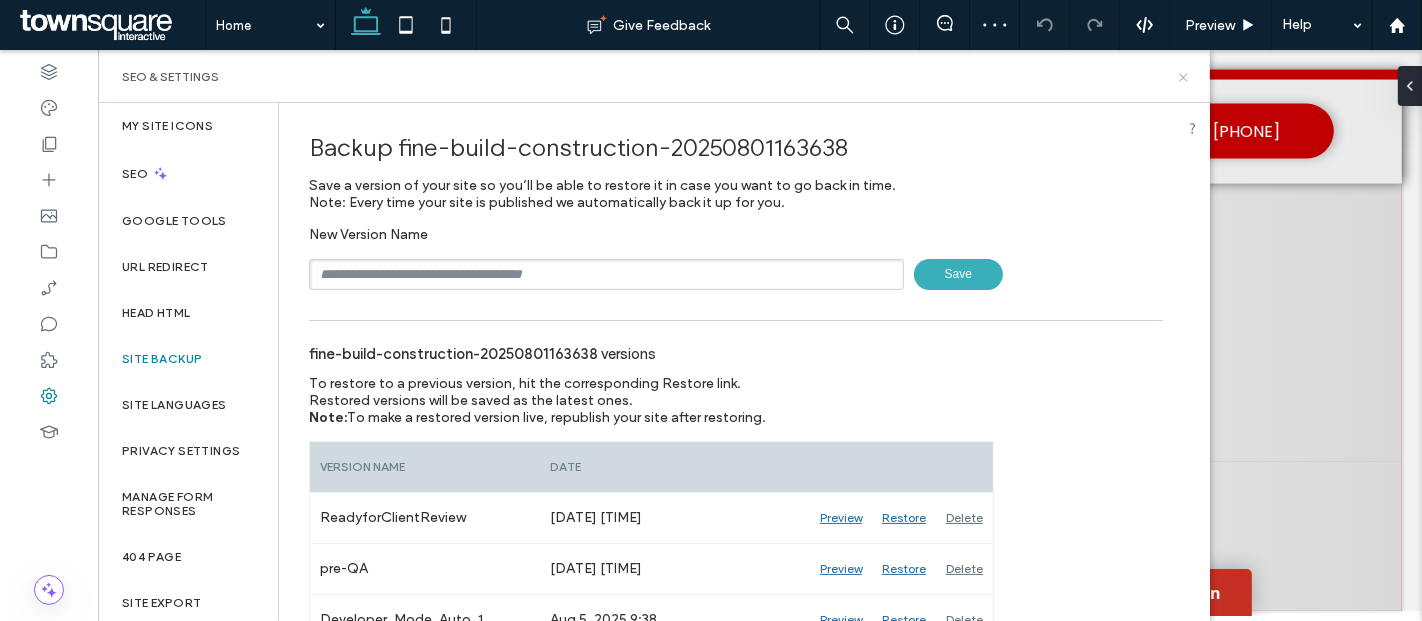 click 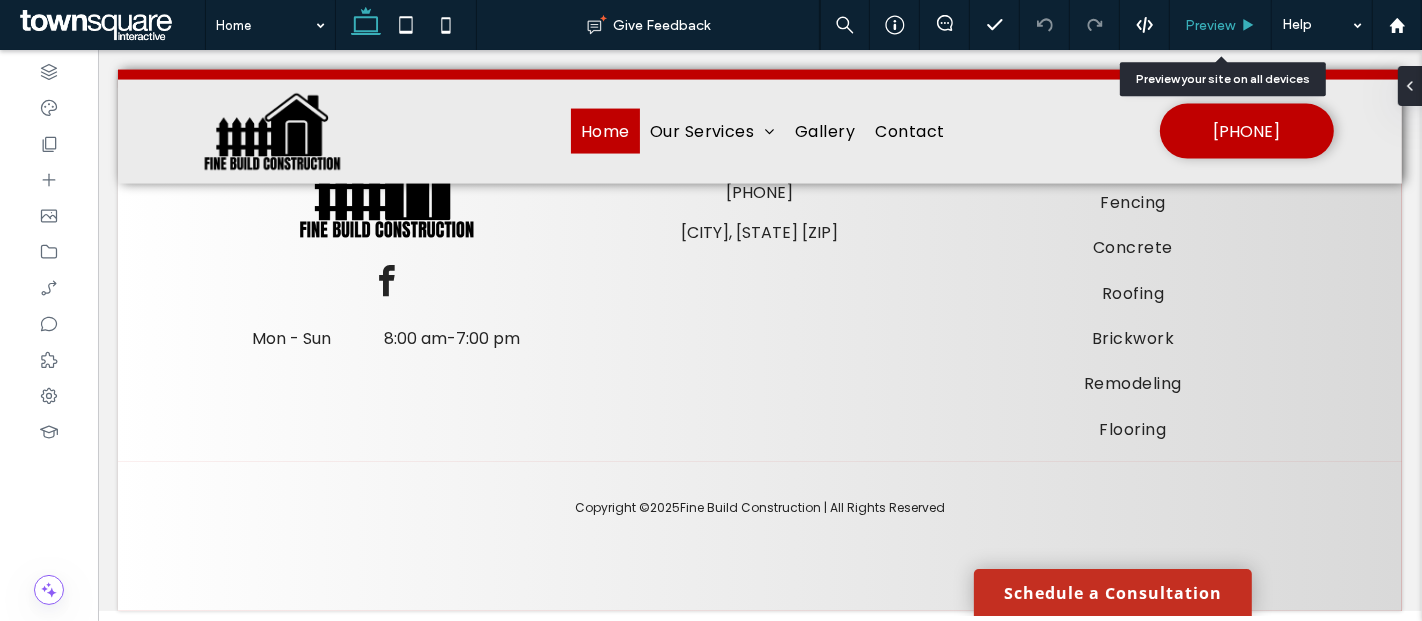 click on "Preview" at bounding box center [1210, 25] 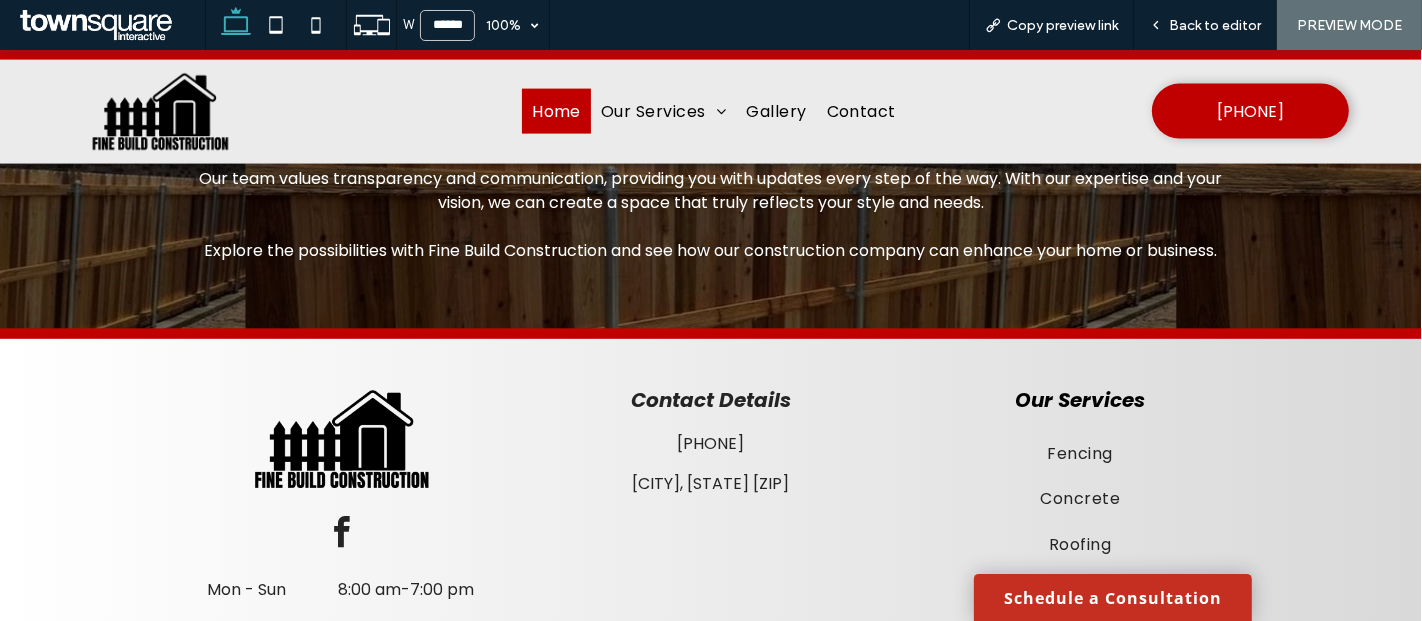 scroll, scrollTop: 2444, scrollLeft: 0, axis: vertical 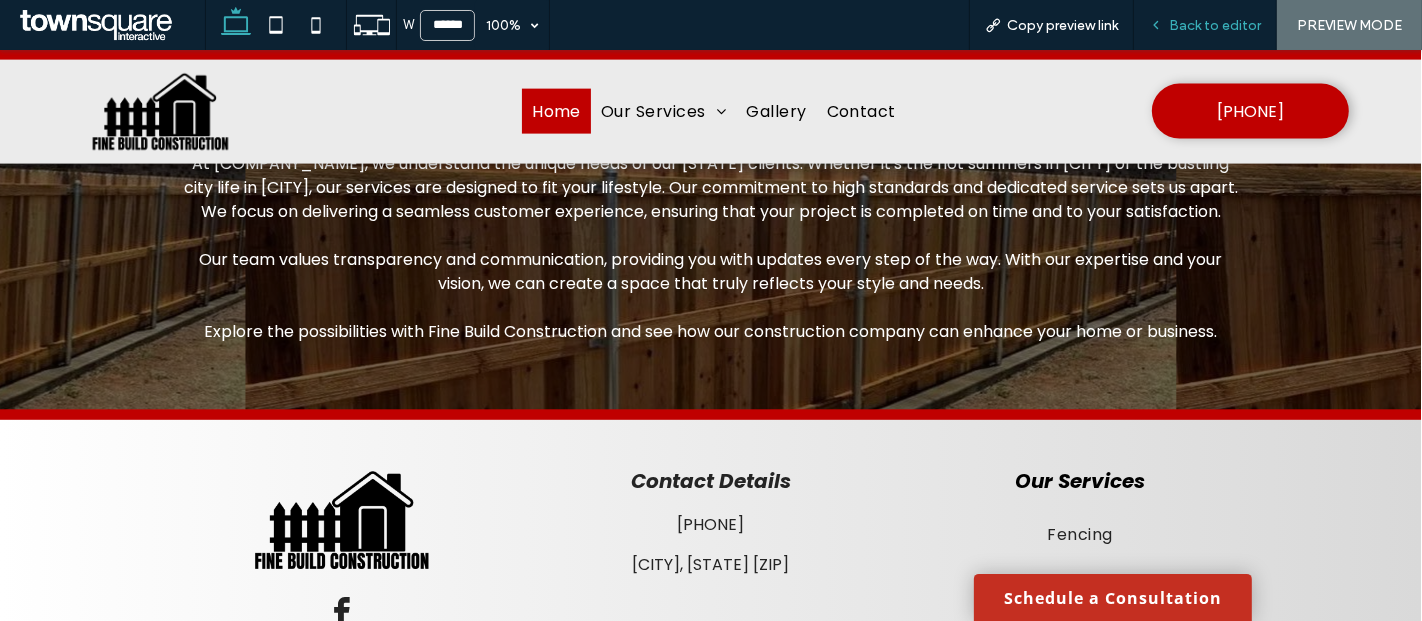 click on "Back to editor" at bounding box center (1205, 25) 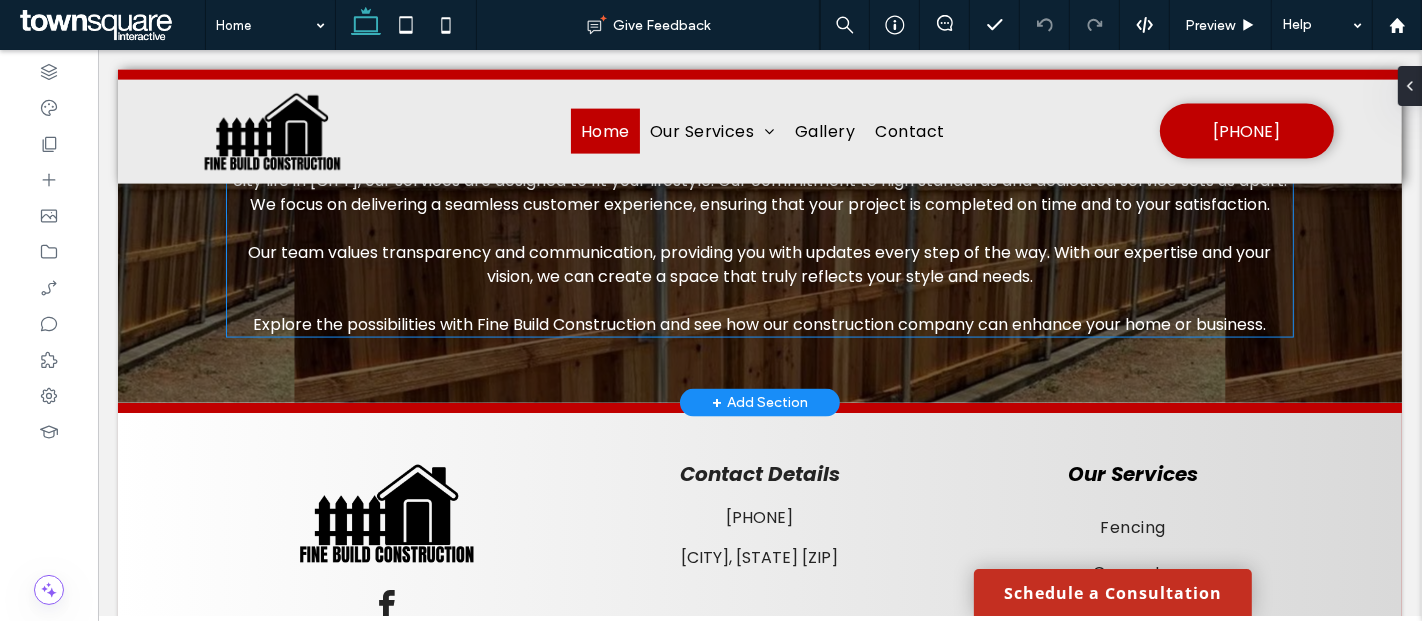 scroll, scrollTop: 2468, scrollLeft: 0, axis: vertical 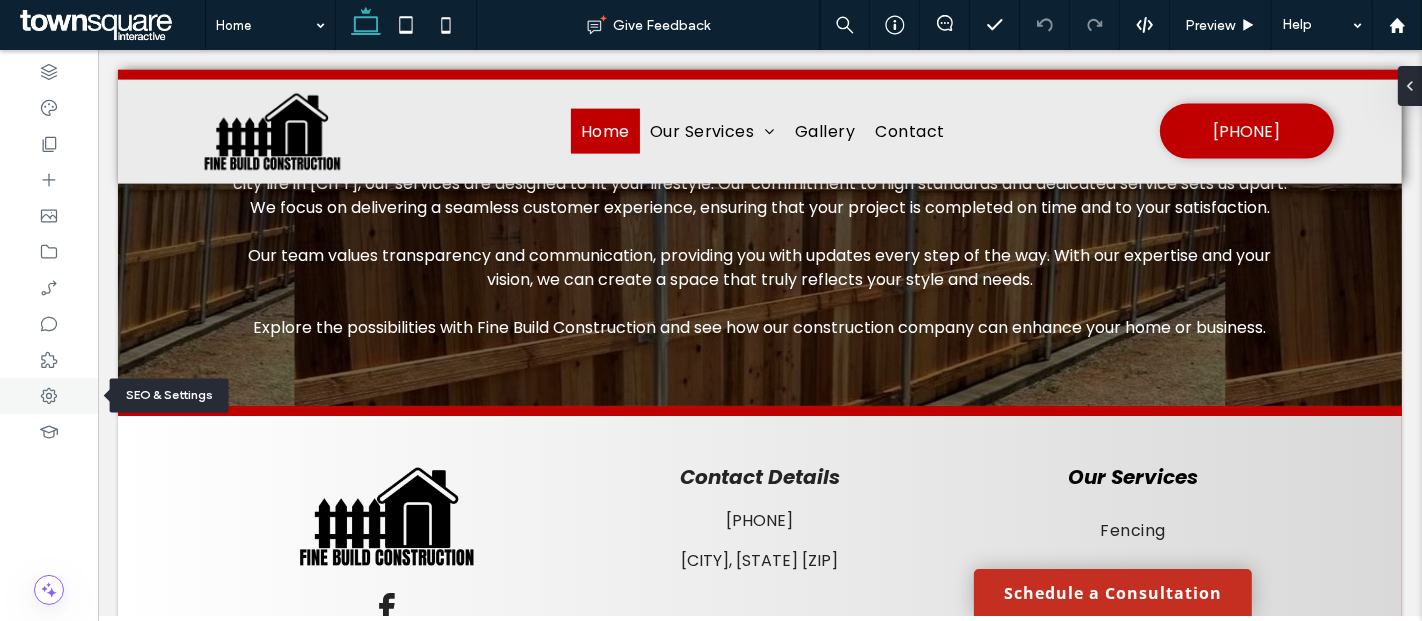 click at bounding box center (49, 396) 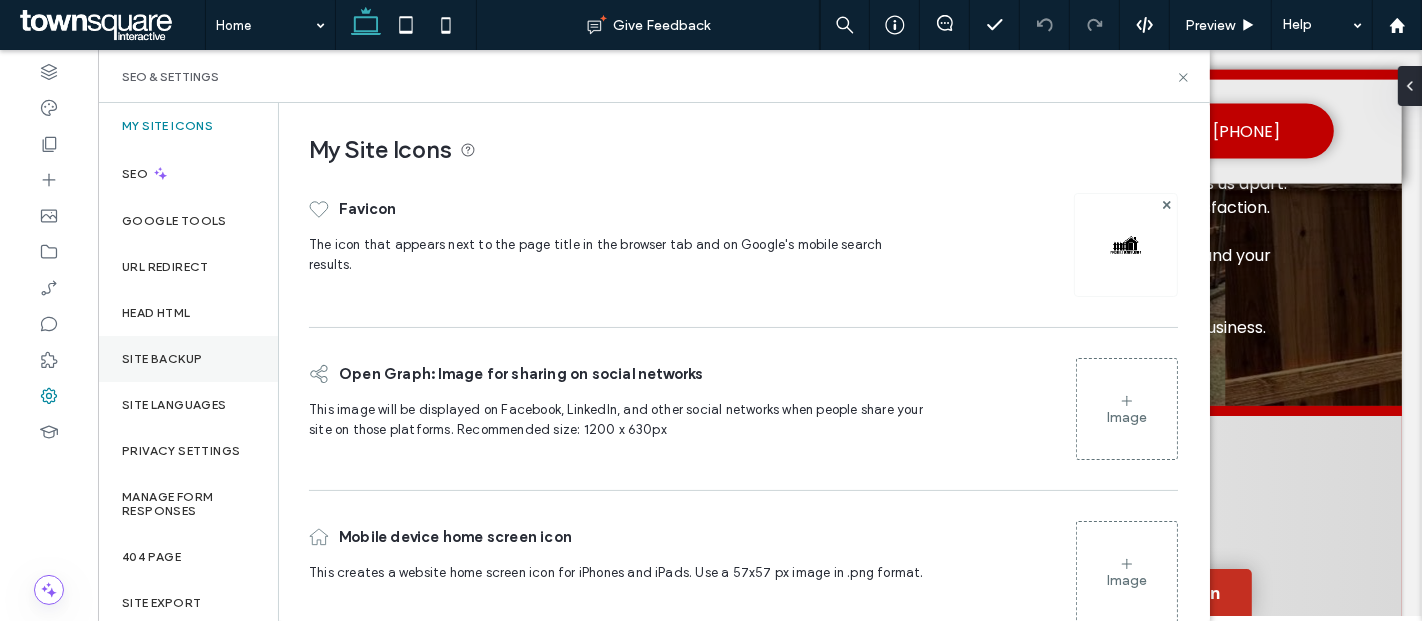 click on "Site Backup" at bounding box center [188, 359] 